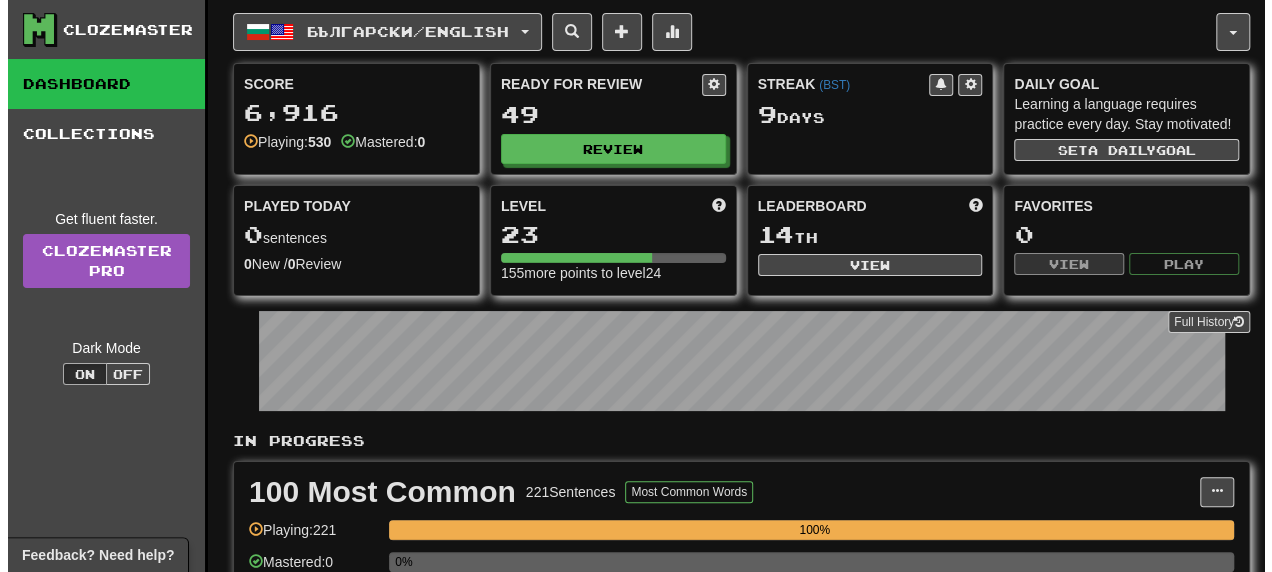 scroll, scrollTop: 400, scrollLeft: 0, axis: vertical 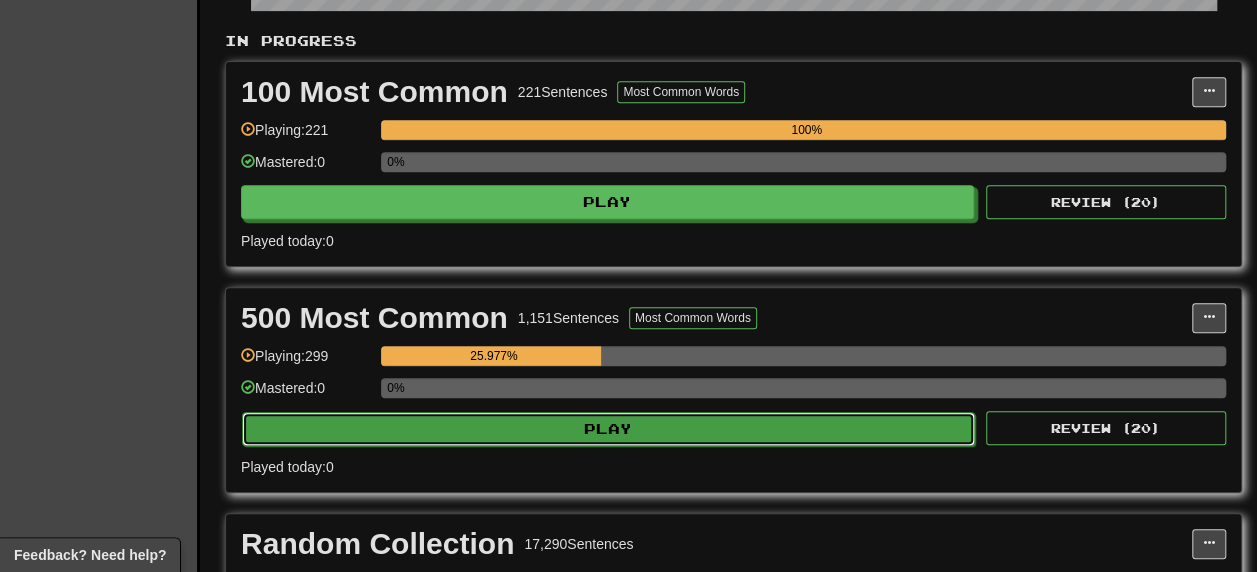 click on "Play" at bounding box center [608, 429] 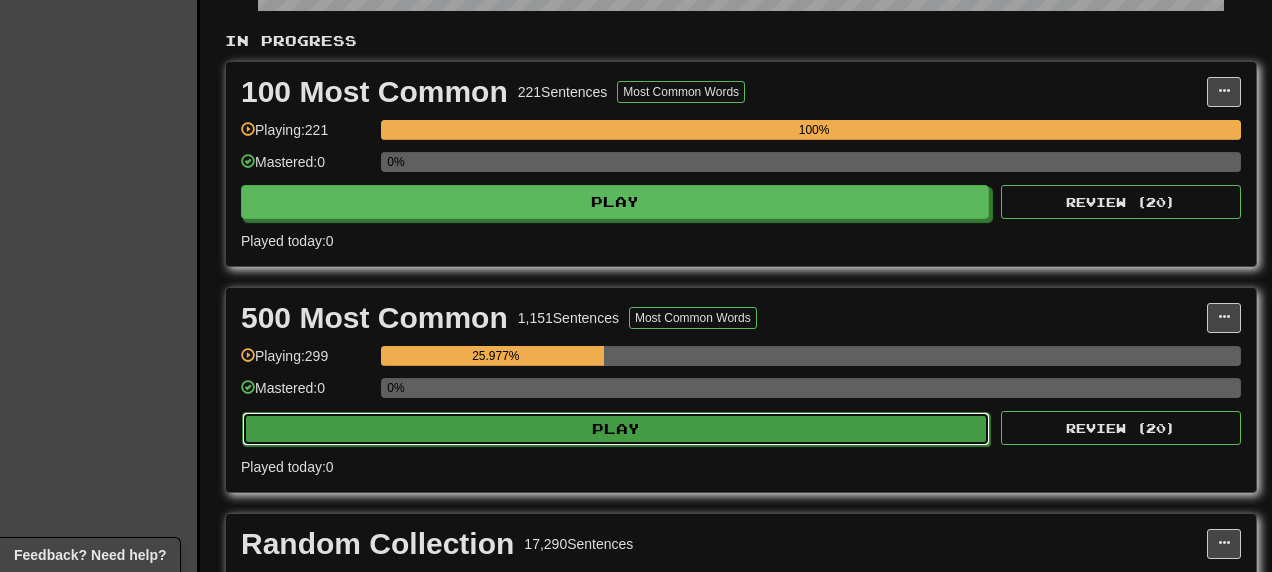 select on "**" 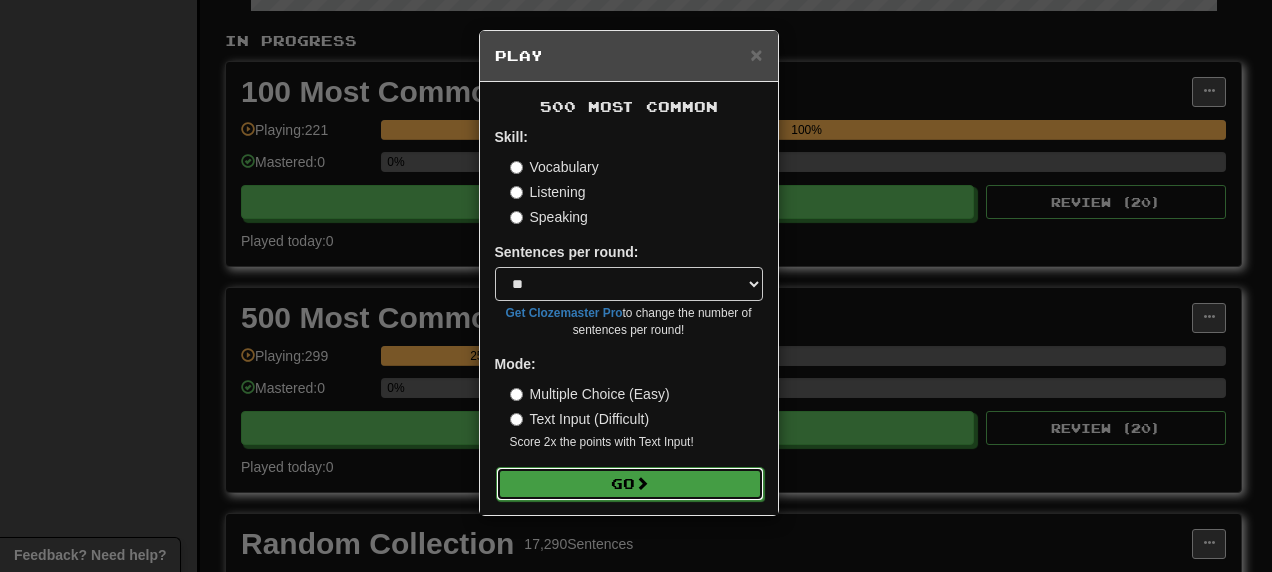 click on "Go" at bounding box center [630, 484] 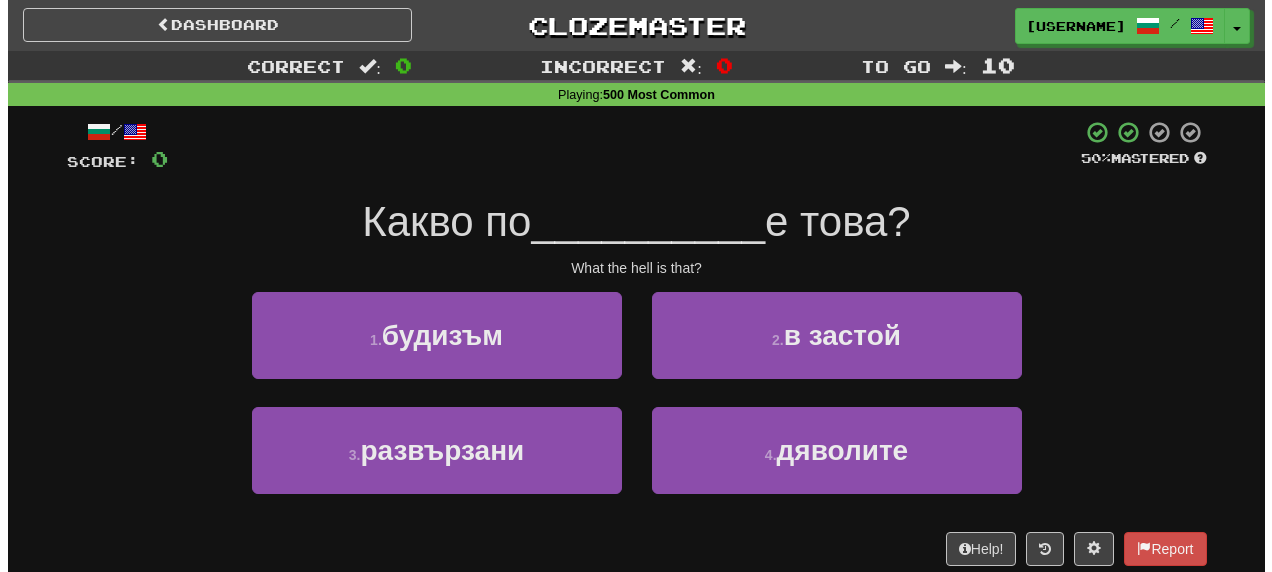 scroll, scrollTop: 0, scrollLeft: 0, axis: both 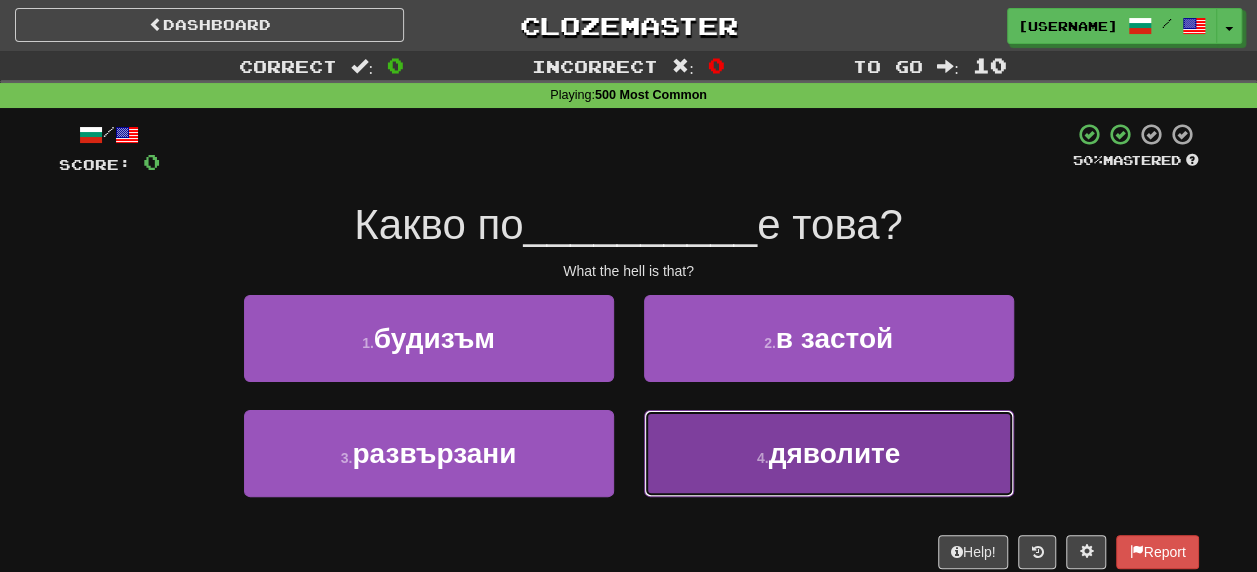 click on "дяволите" at bounding box center (835, 453) 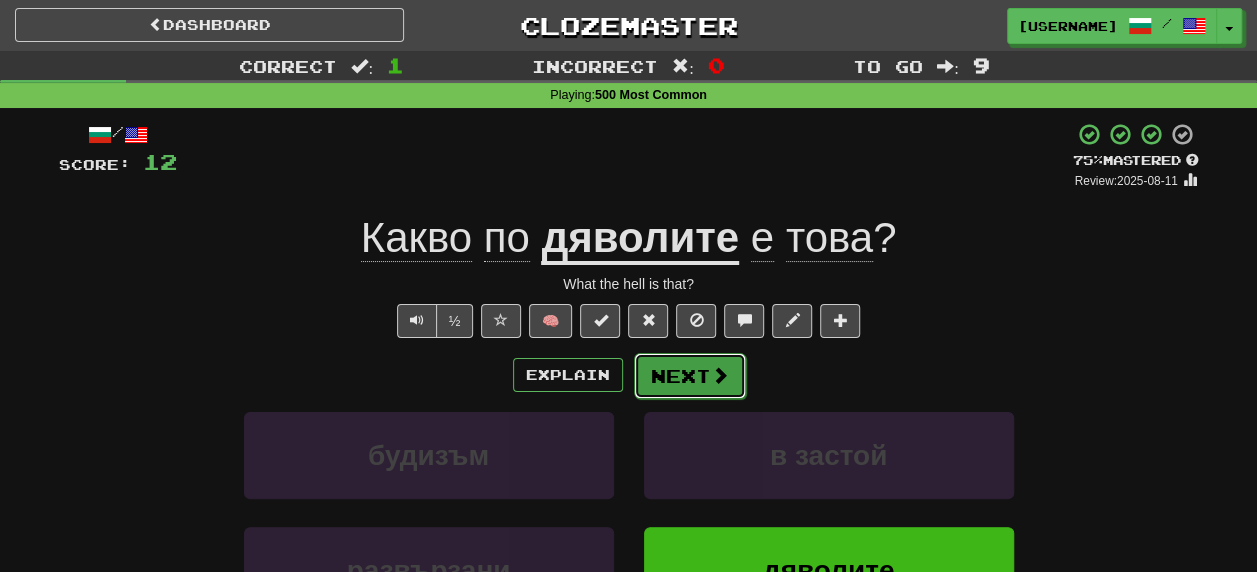 click on "Next" at bounding box center [690, 376] 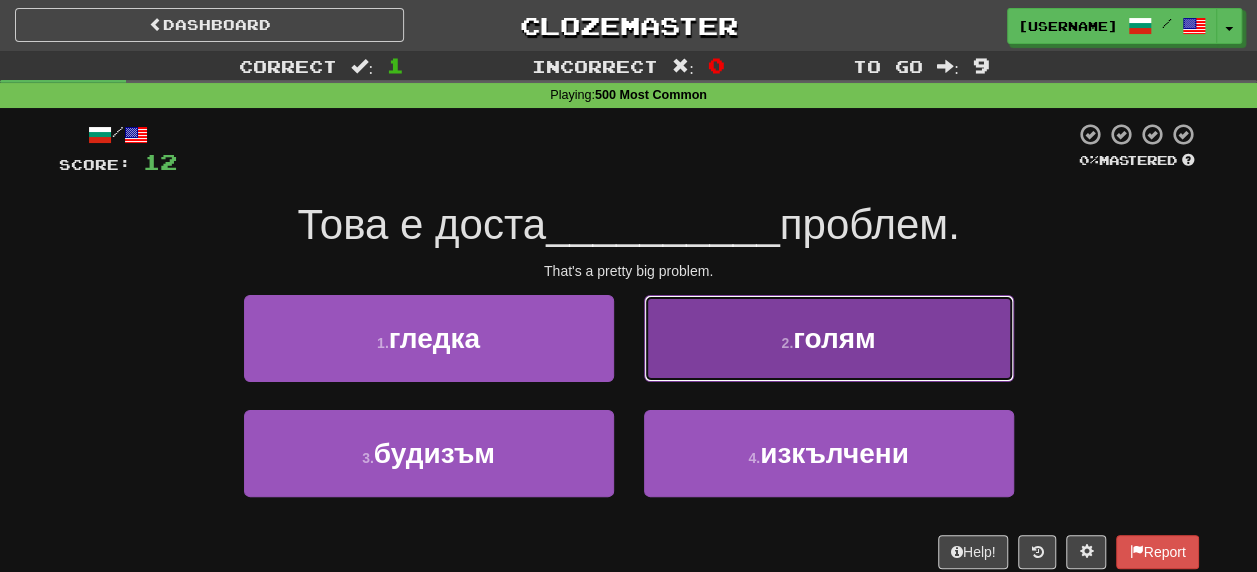 click on "голям" at bounding box center (834, 338) 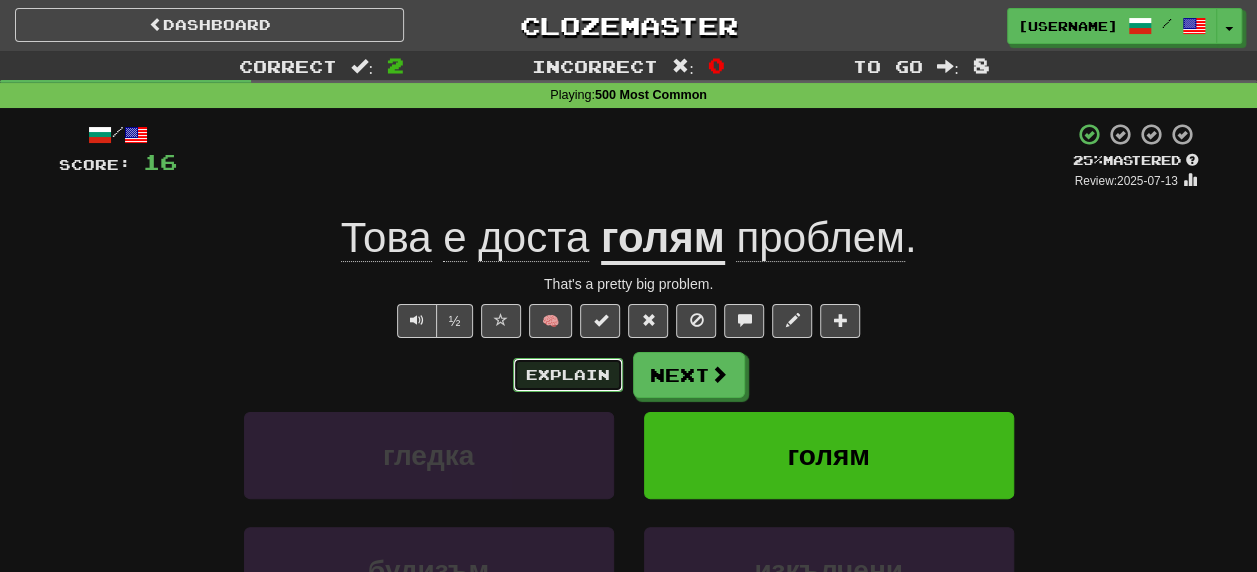 click on "Explain" at bounding box center [568, 375] 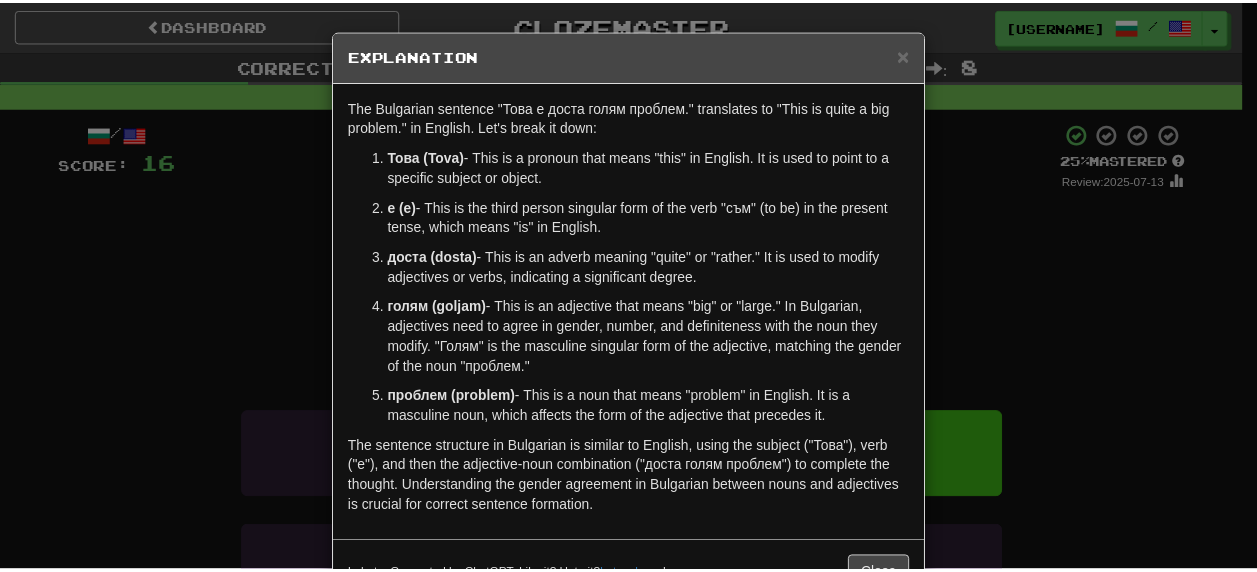 scroll, scrollTop: 64, scrollLeft: 0, axis: vertical 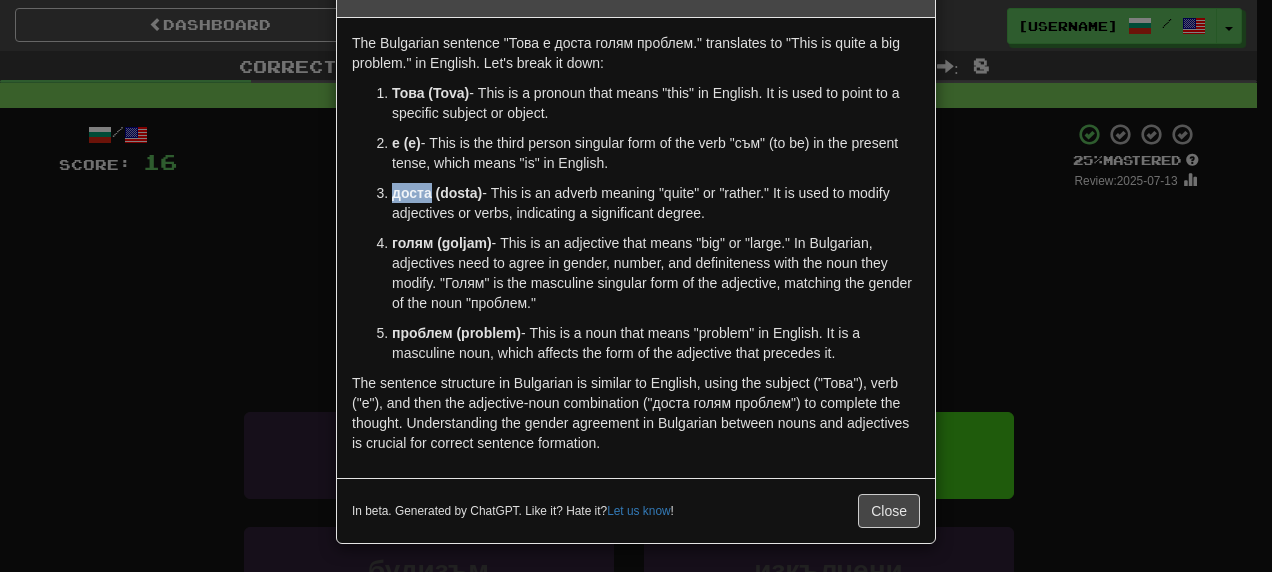 drag, startPoint x: 384, startPoint y: 194, endPoint x: 422, endPoint y: 193, distance: 38.013157 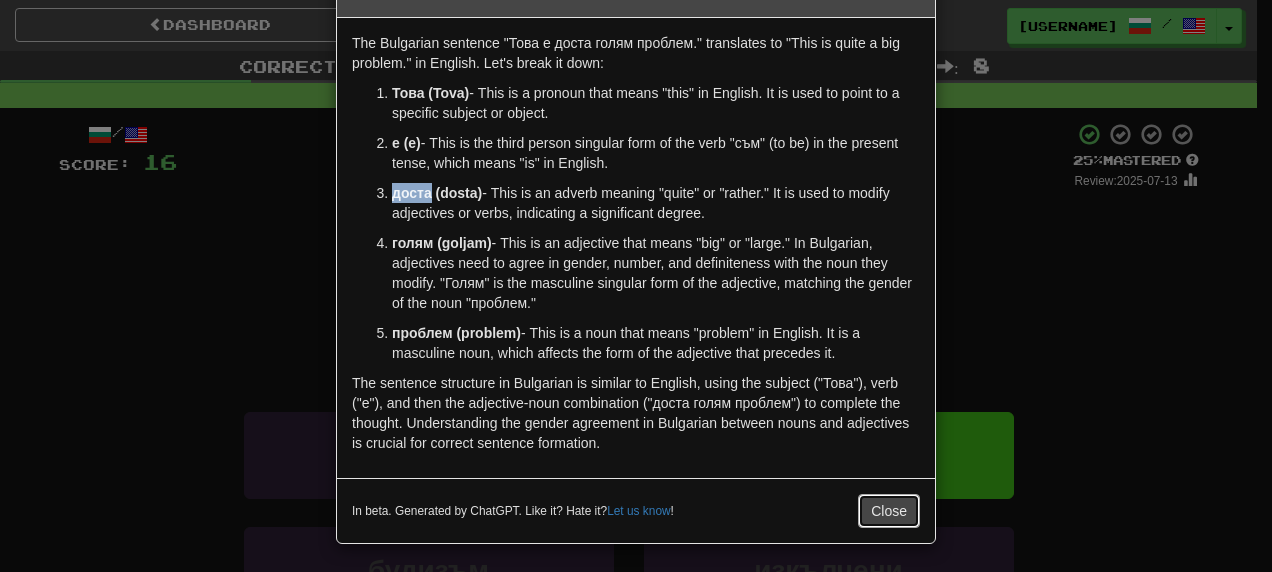 click on "Close" at bounding box center (889, 511) 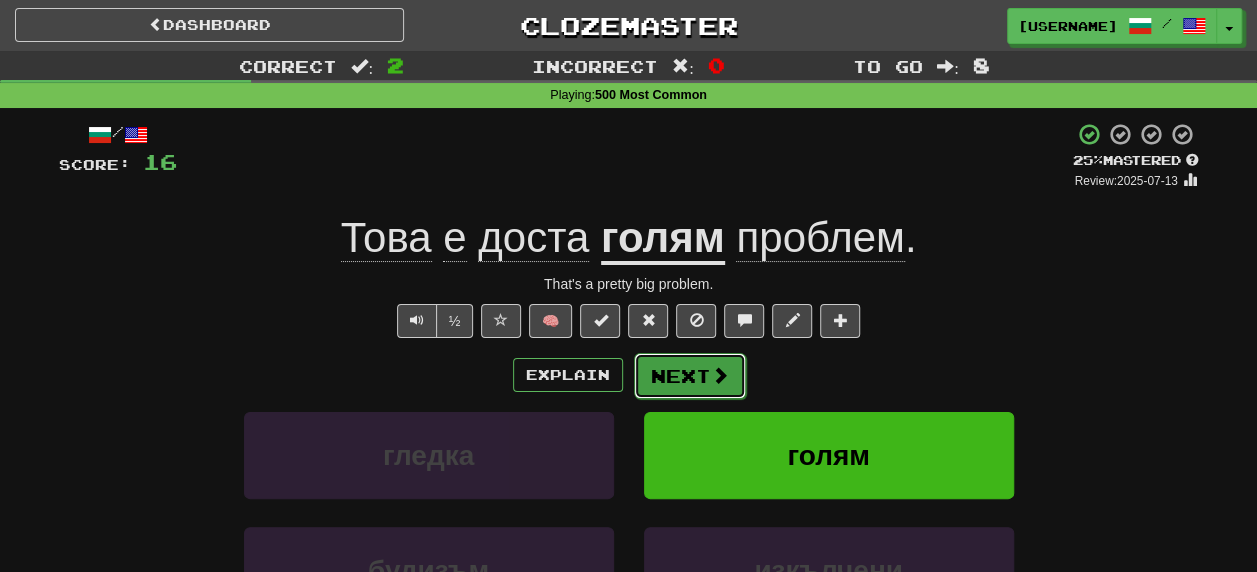 click on "Next" at bounding box center (690, 376) 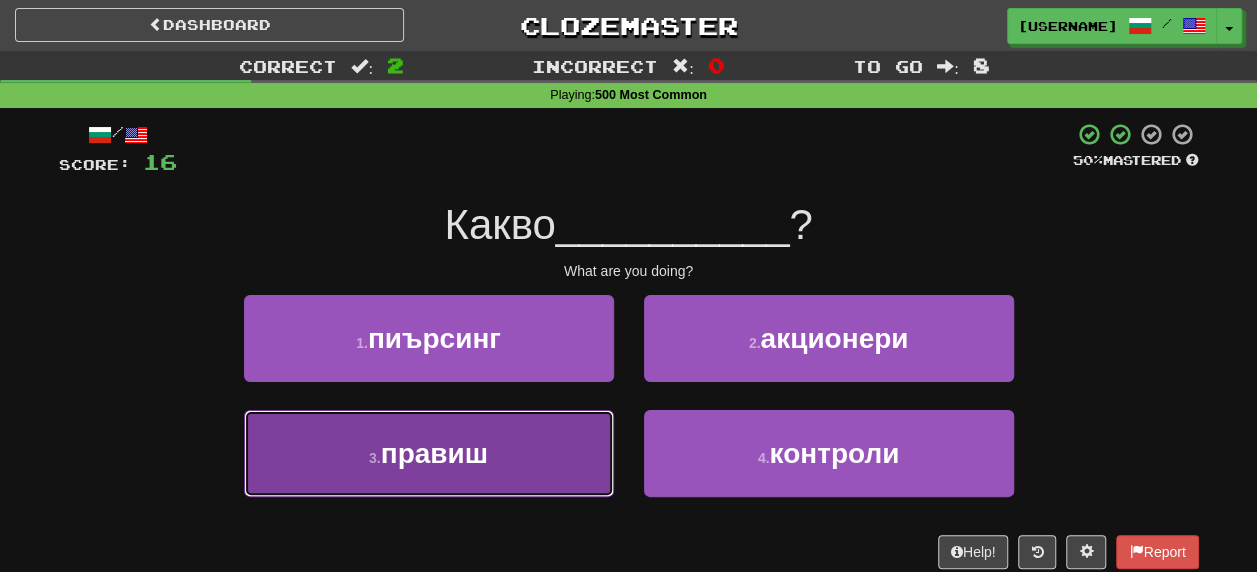 click on "3 .  правиш" at bounding box center (429, 453) 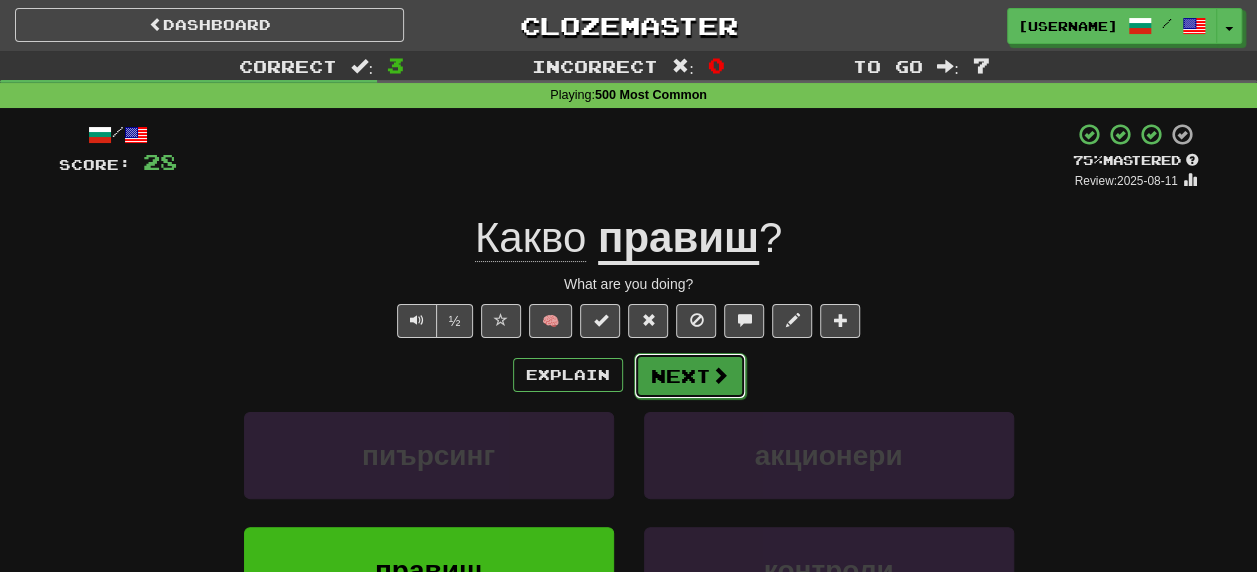 click on "Next" at bounding box center (690, 376) 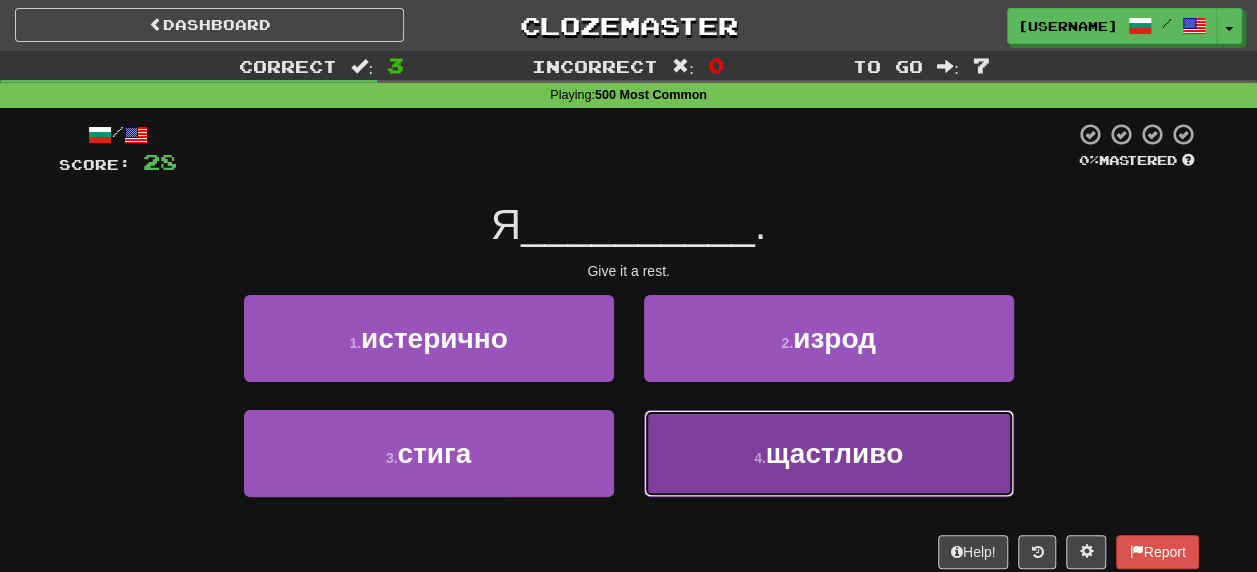 click on "щастливо" at bounding box center (834, 453) 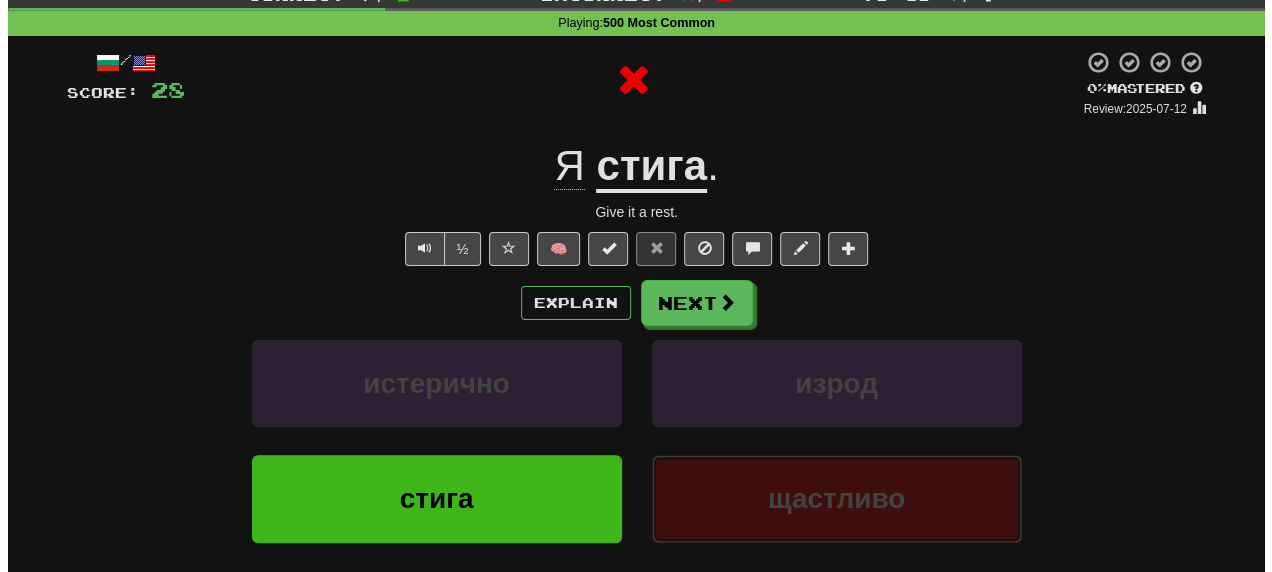 scroll, scrollTop: 100, scrollLeft: 0, axis: vertical 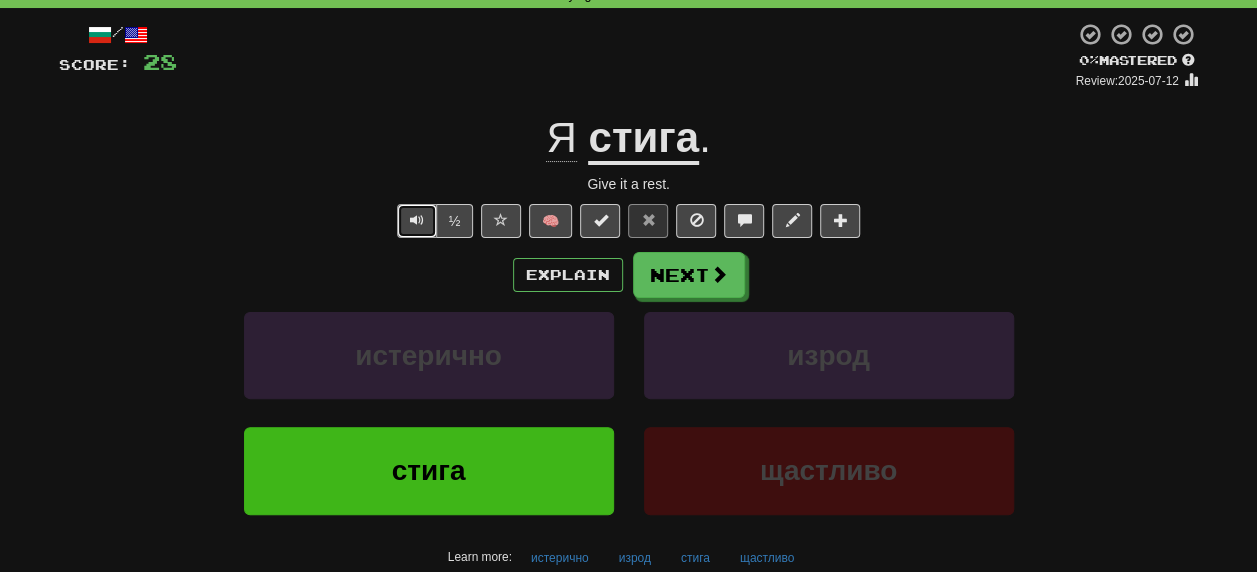 click at bounding box center (417, 220) 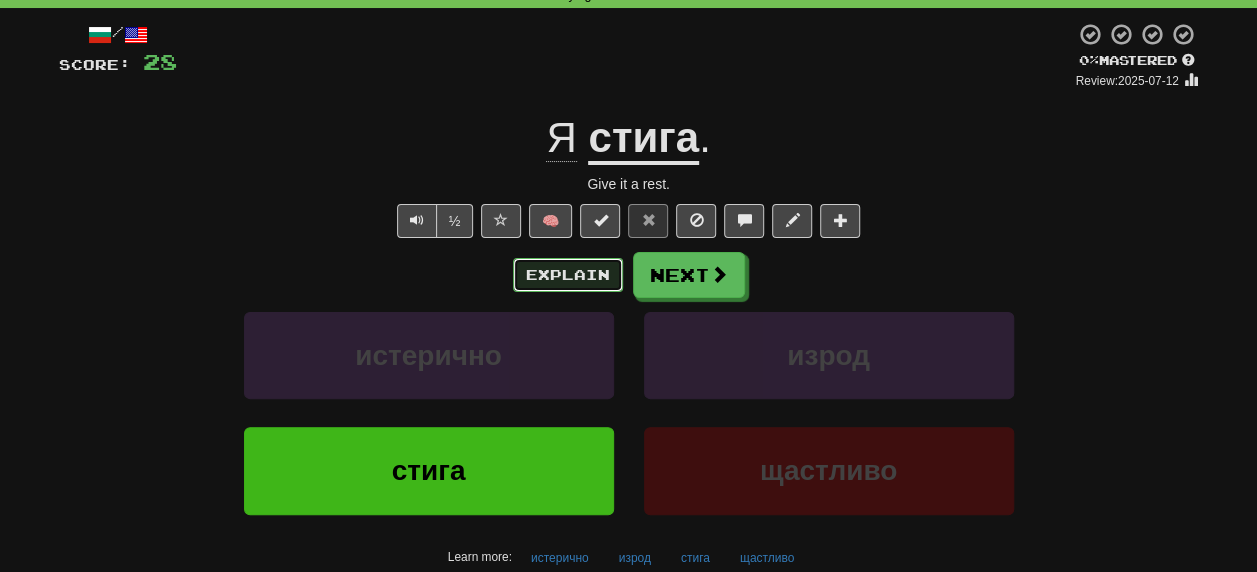 click on "Explain" at bounding box center (568, 275) 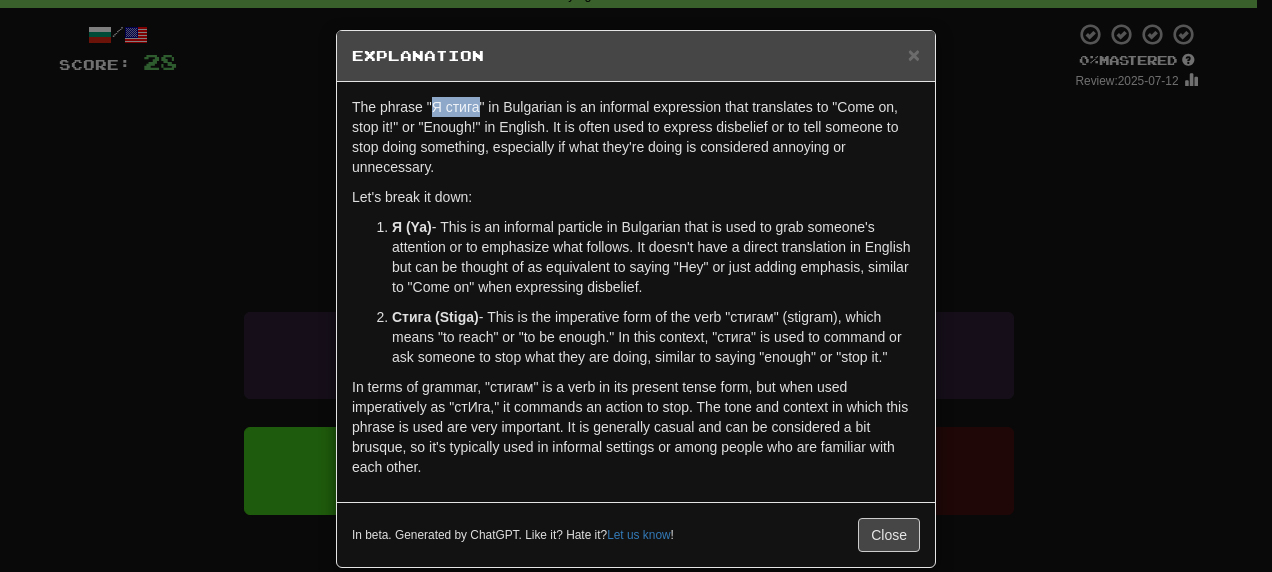 drag, startPoint x: 425, startPoint y: 105, endPoint x: 468, endPoint y: 106, distance: 43.011627 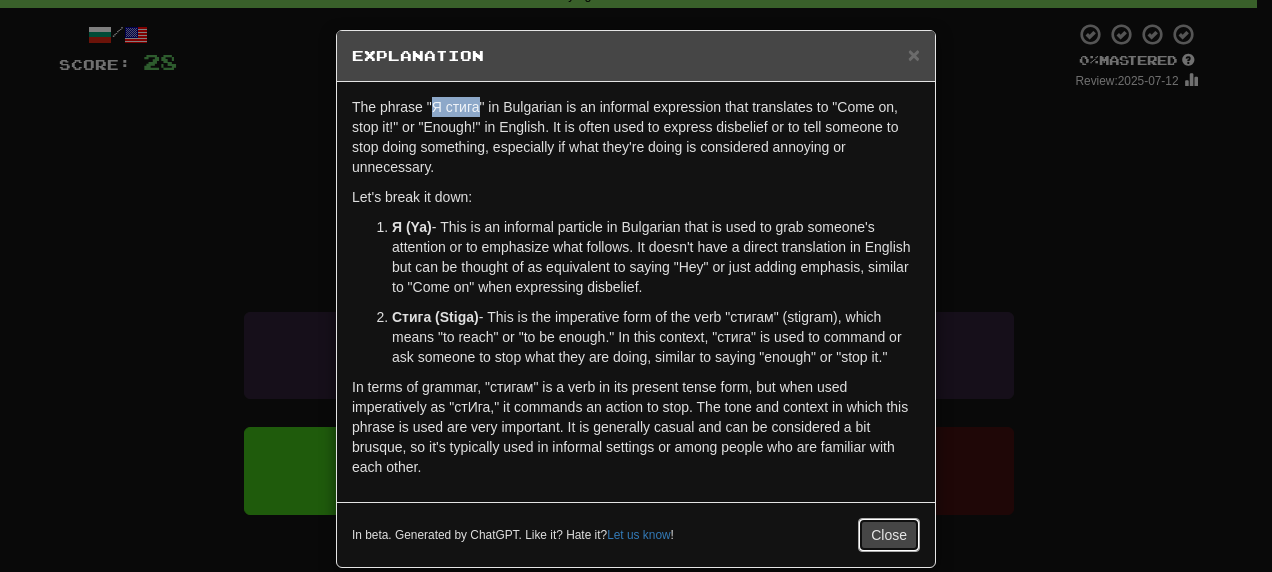 click on "Close" at bounding box center [889, 535] 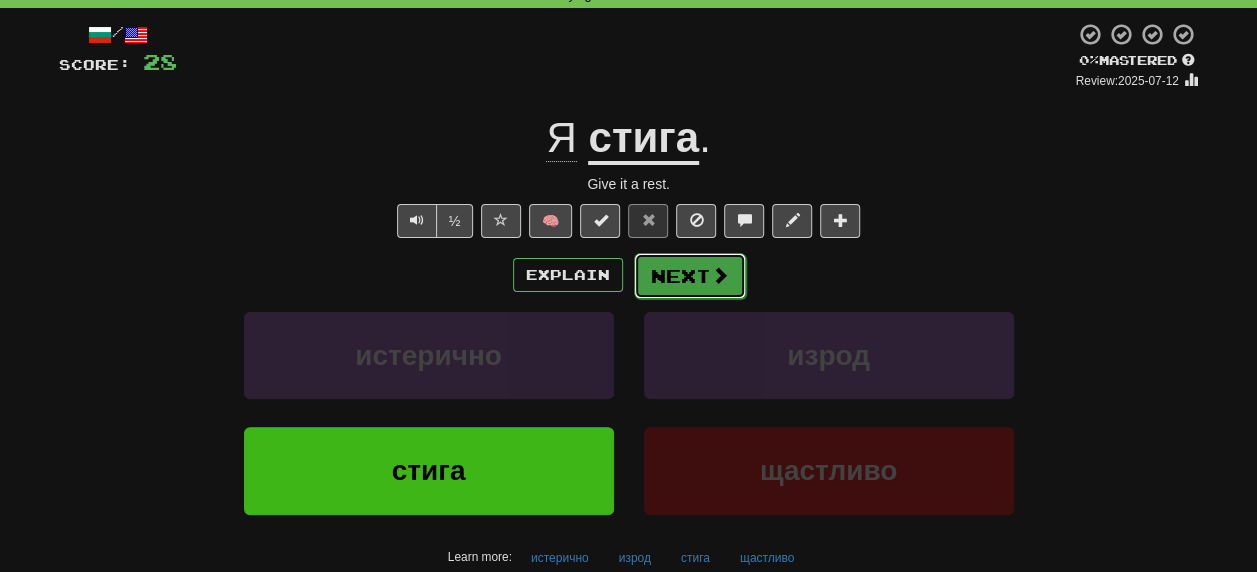 click on "Next" at bounding box center (690, 276) 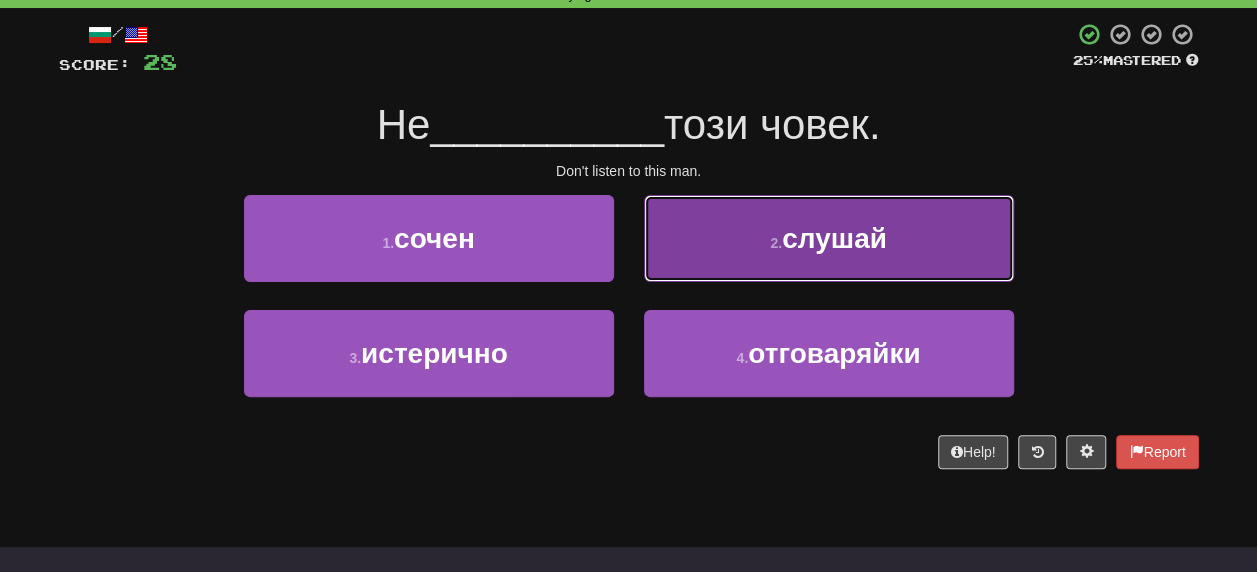 click on "слушай" at bounding box center (834, 238) 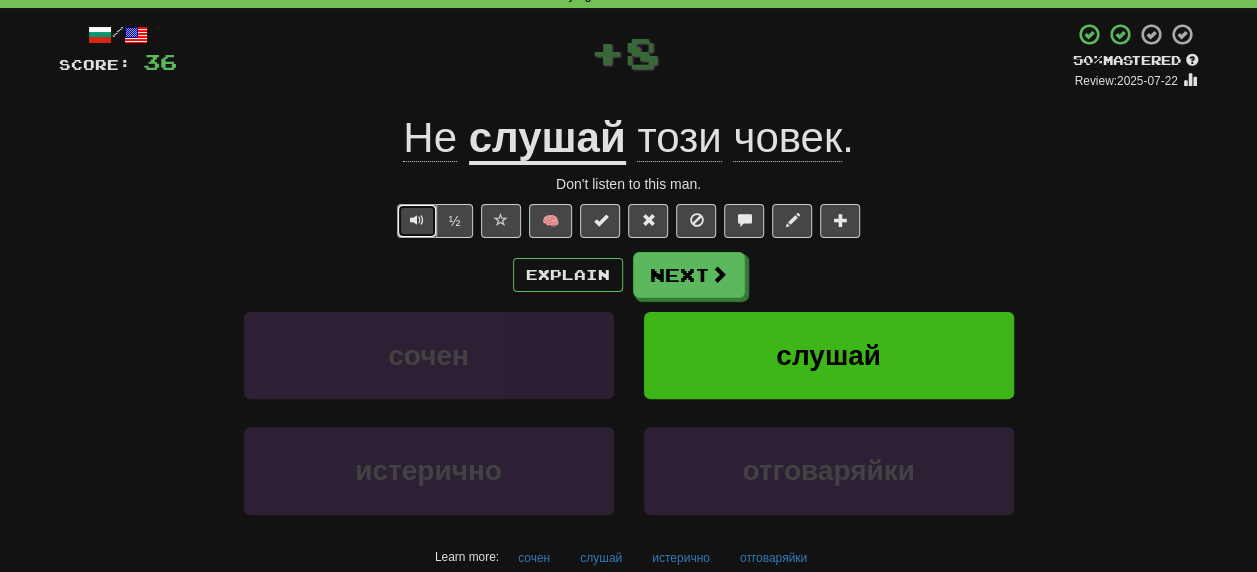 click at bounding box center (417, 221) 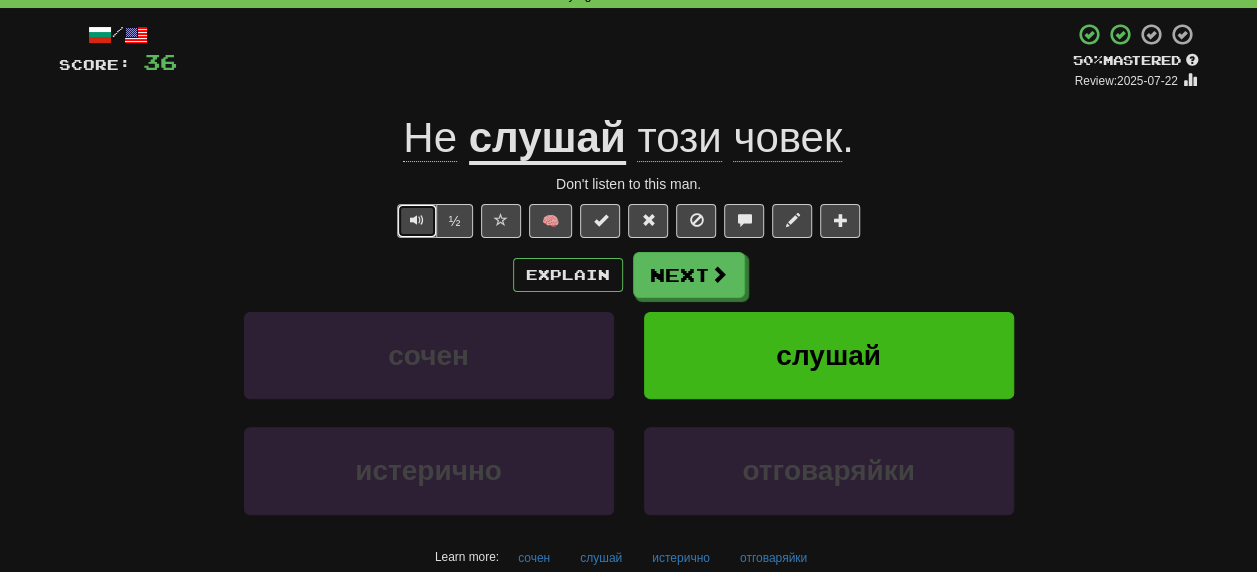 click at bounding box center [417, 220] 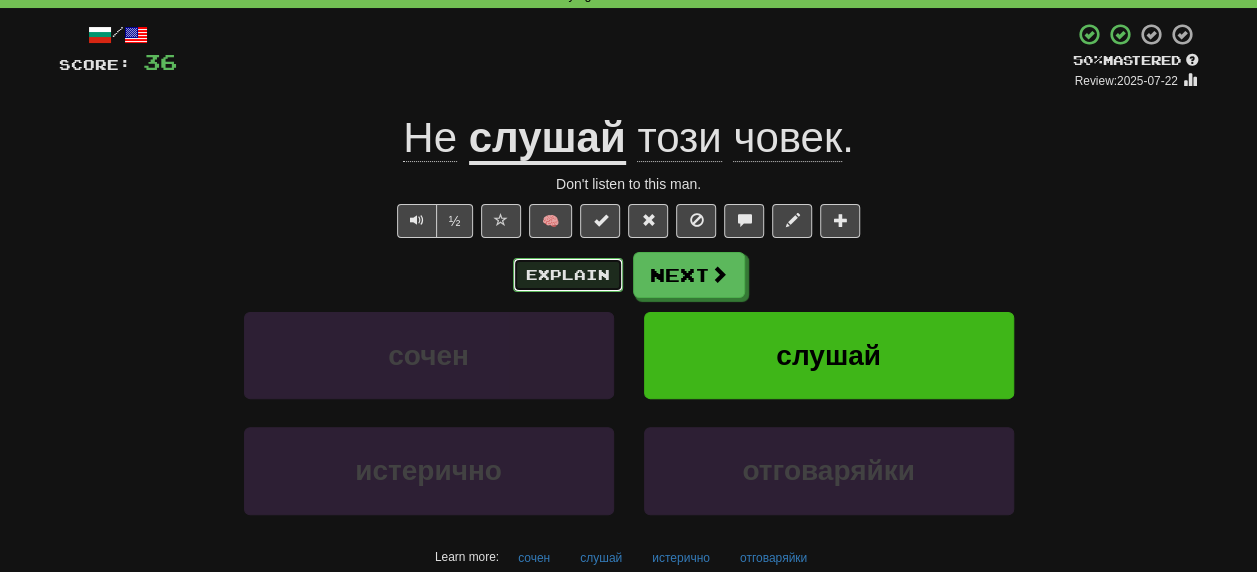 click on "Explain" at bounding box center (568, 275) 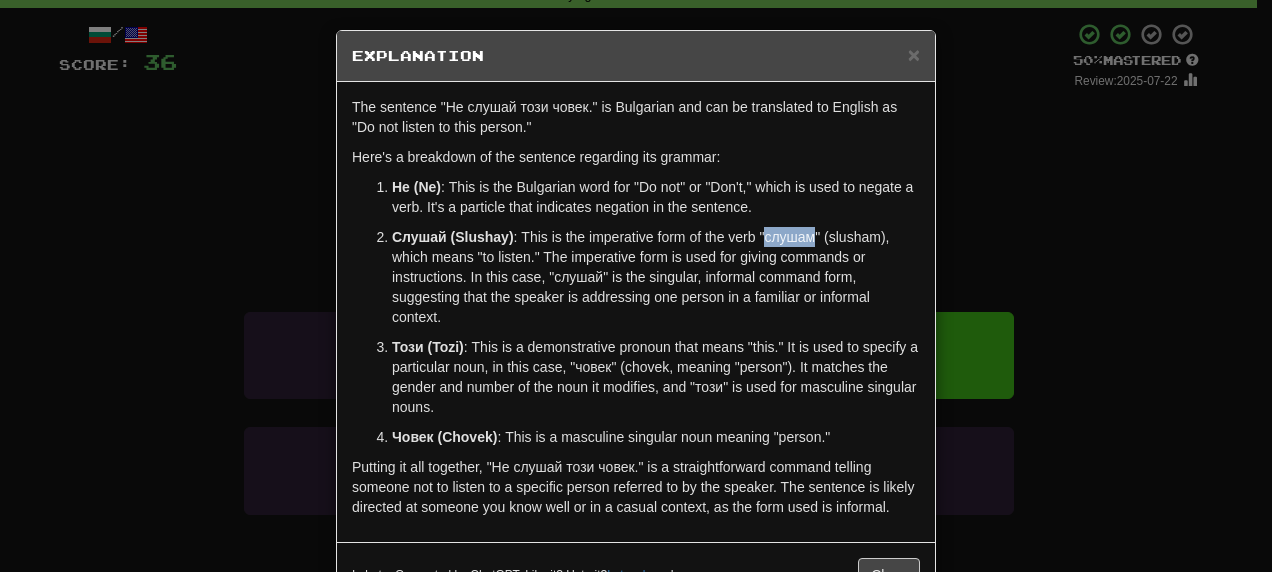drag, startPoint x: 758, startPoint y: 234, endPoint x: 805, endPoint y: 240, distance: 47.38143 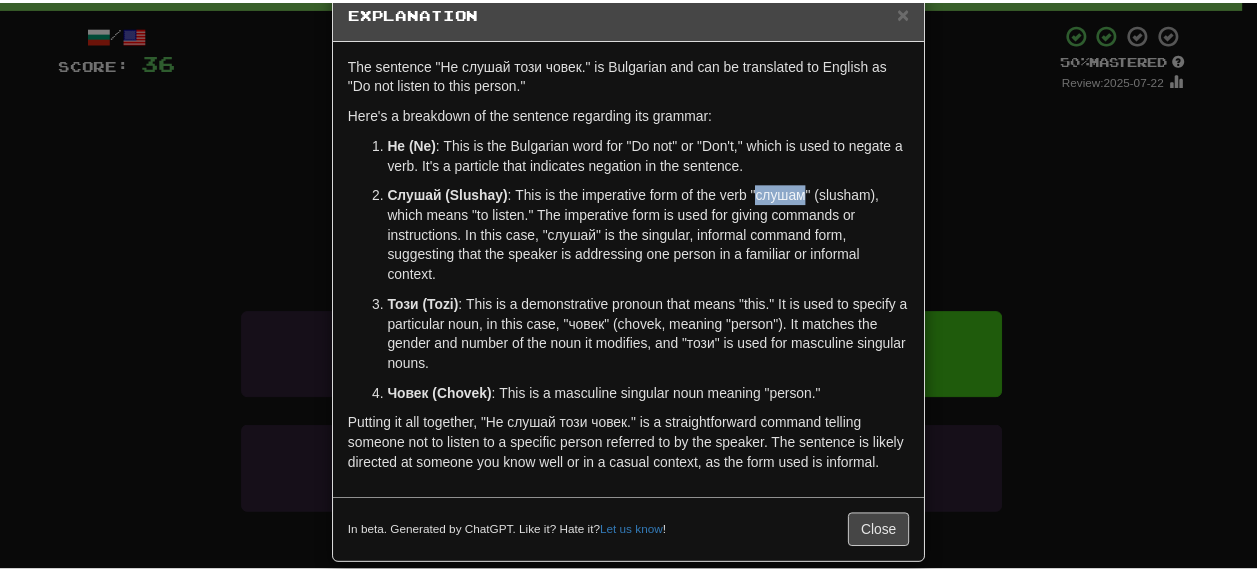 scroll, scrollTop: 64, scrollLeft: 0, axis: vertical 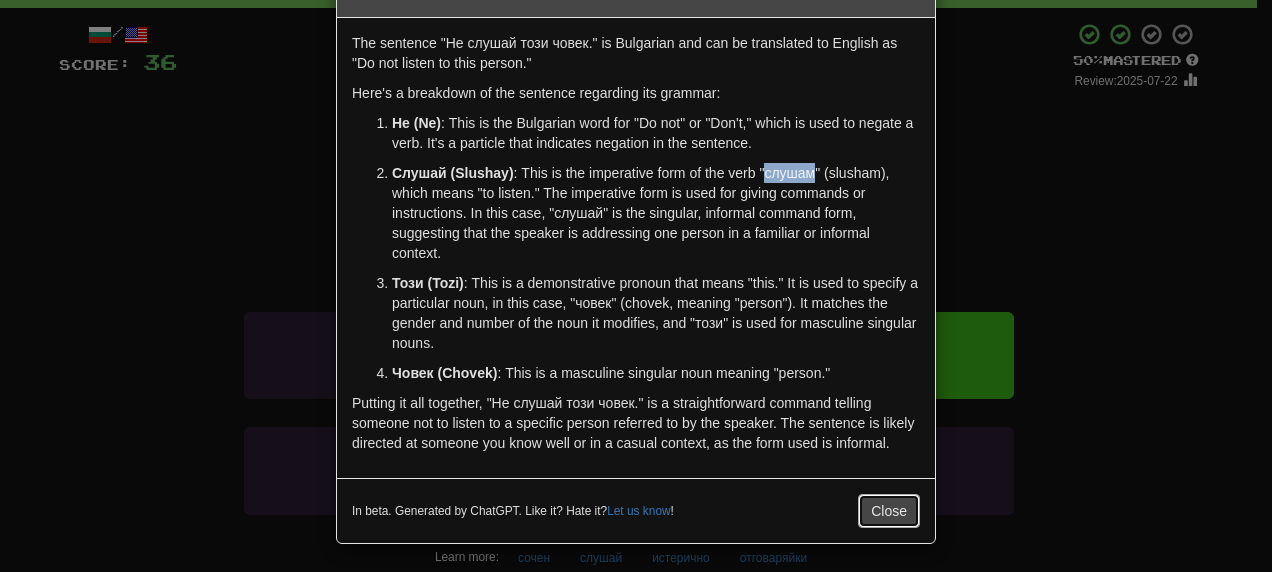 click on "Close" at bounding box center (889, 511) 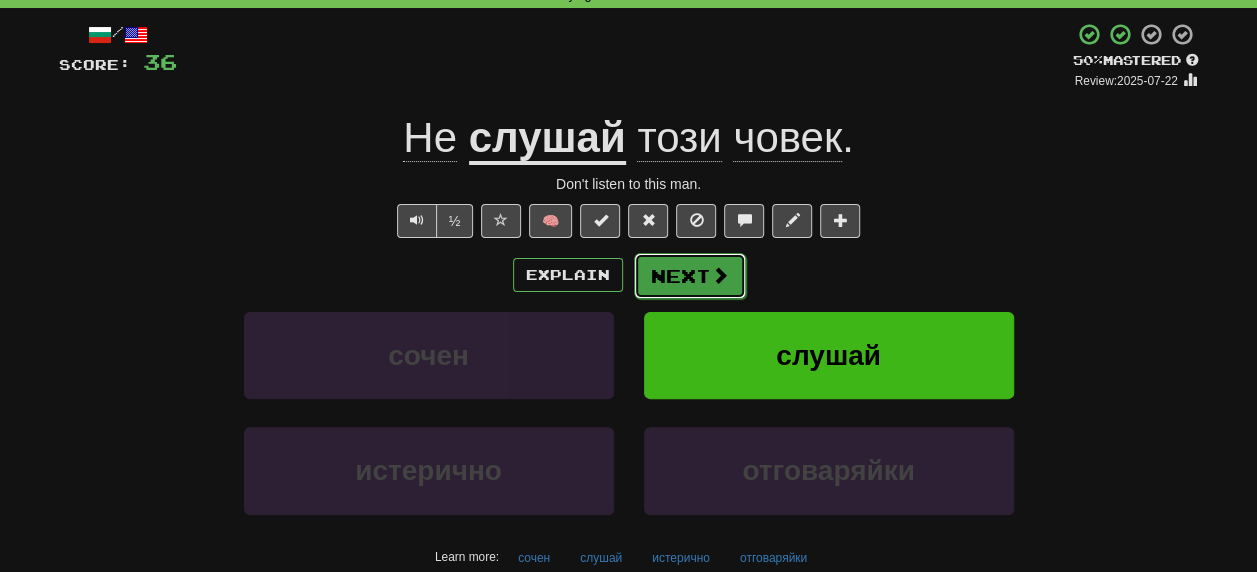 click on "Next" at bounding box center (690, 276) 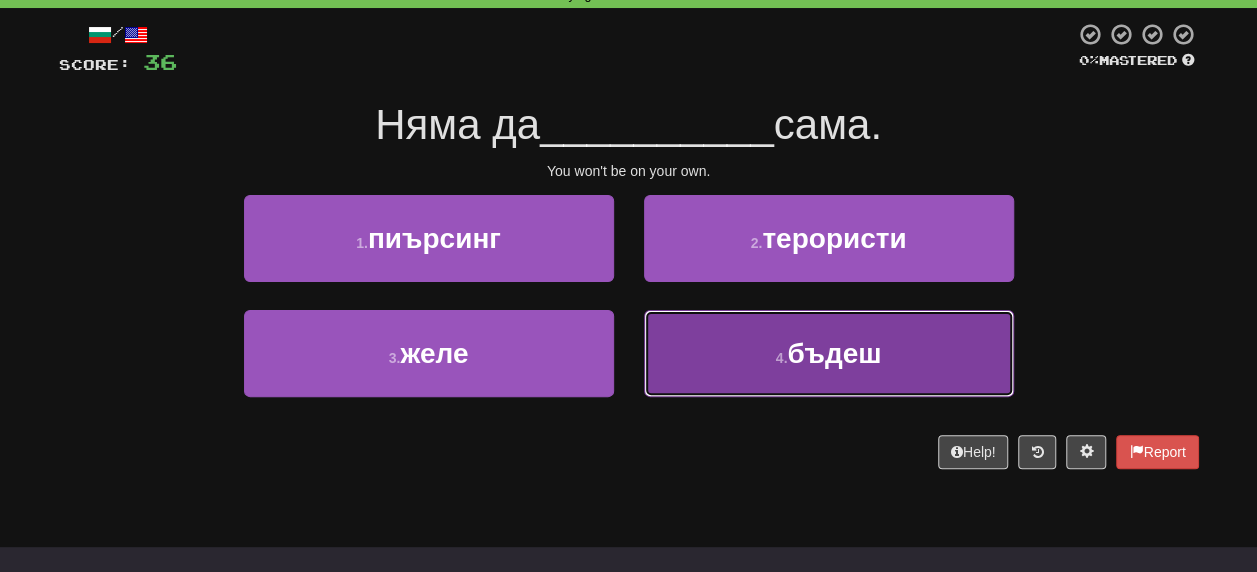click on "бъдеш" at bounding box center (834, 353) 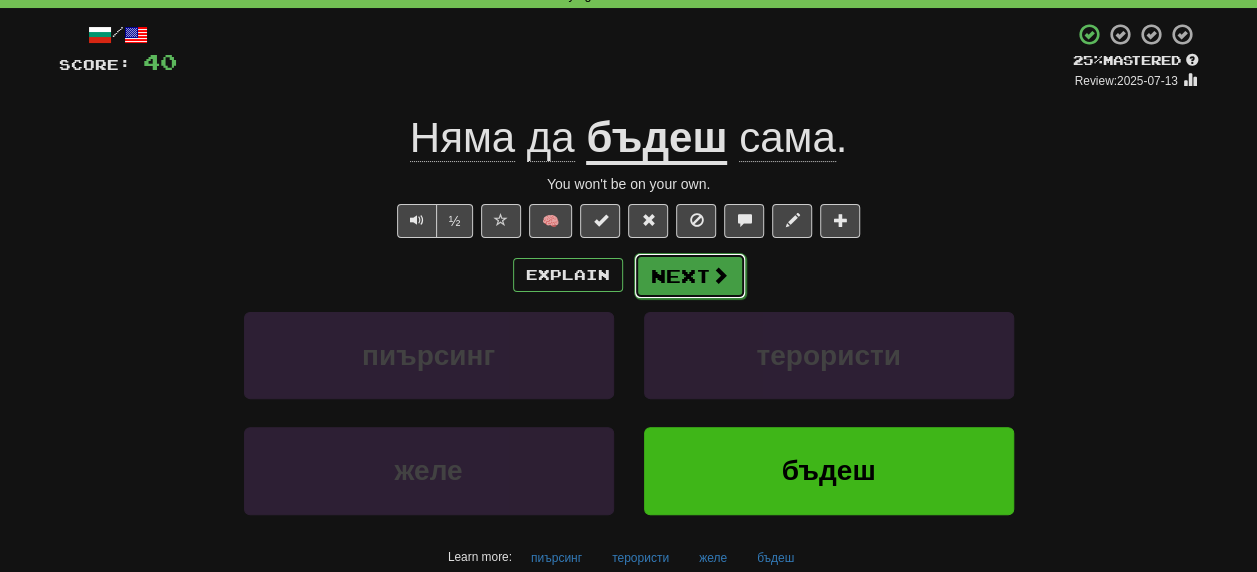 click on "Next" at bounding box center [690, 276] 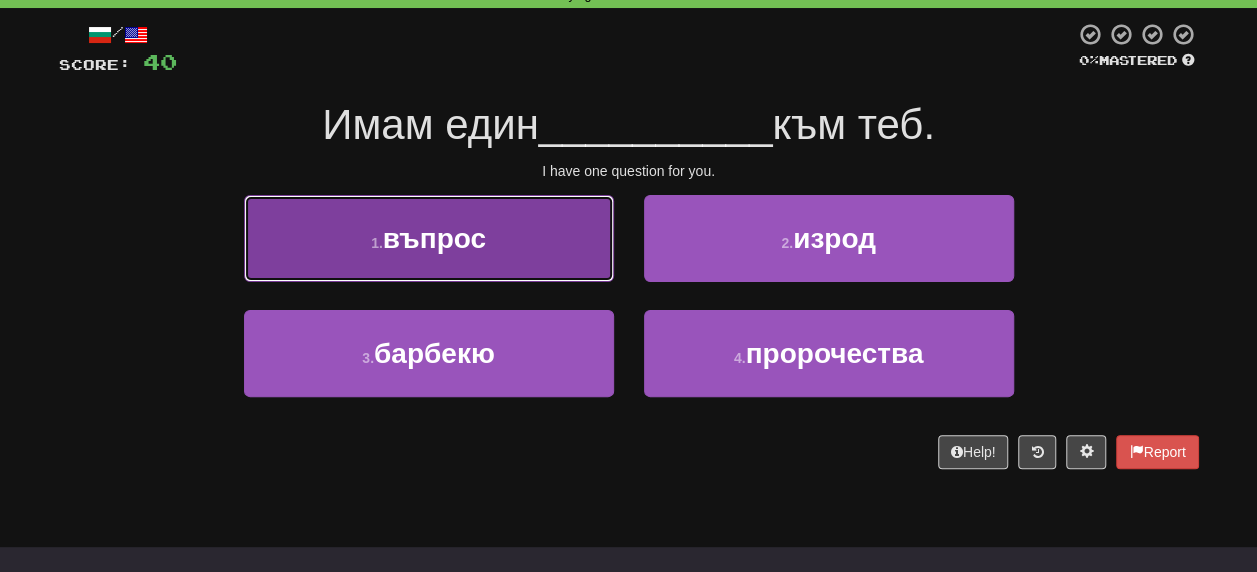 click on "въпрос" at bounding box center (434, 238) 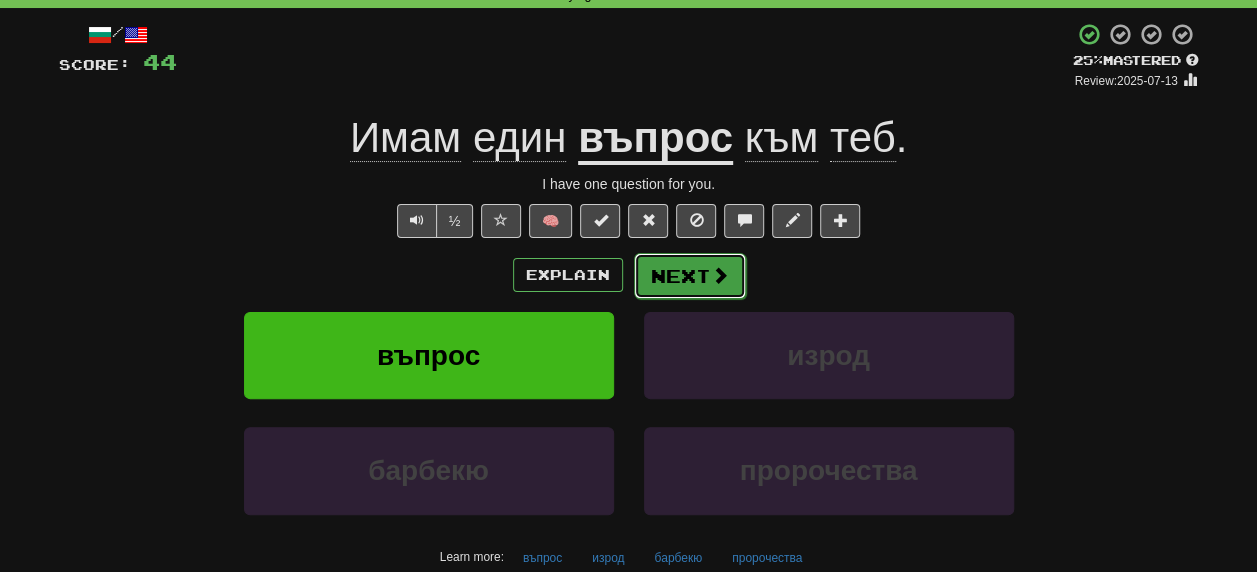 click on "Next" at bounding box center (690, 276) 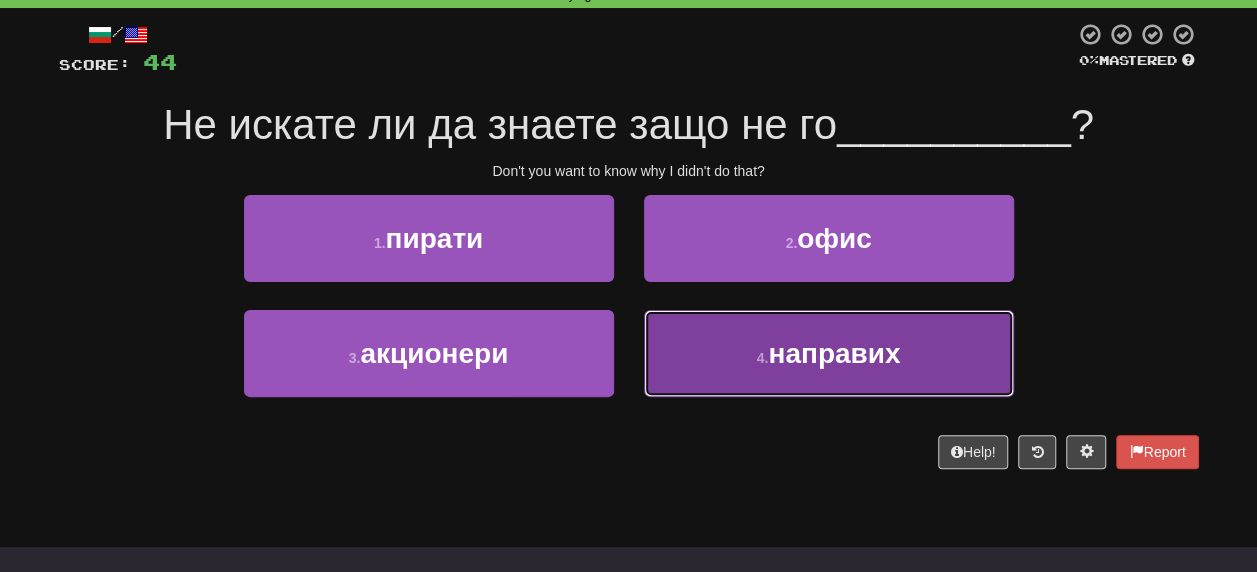 click on "направих" at bounding box center [834, 353] 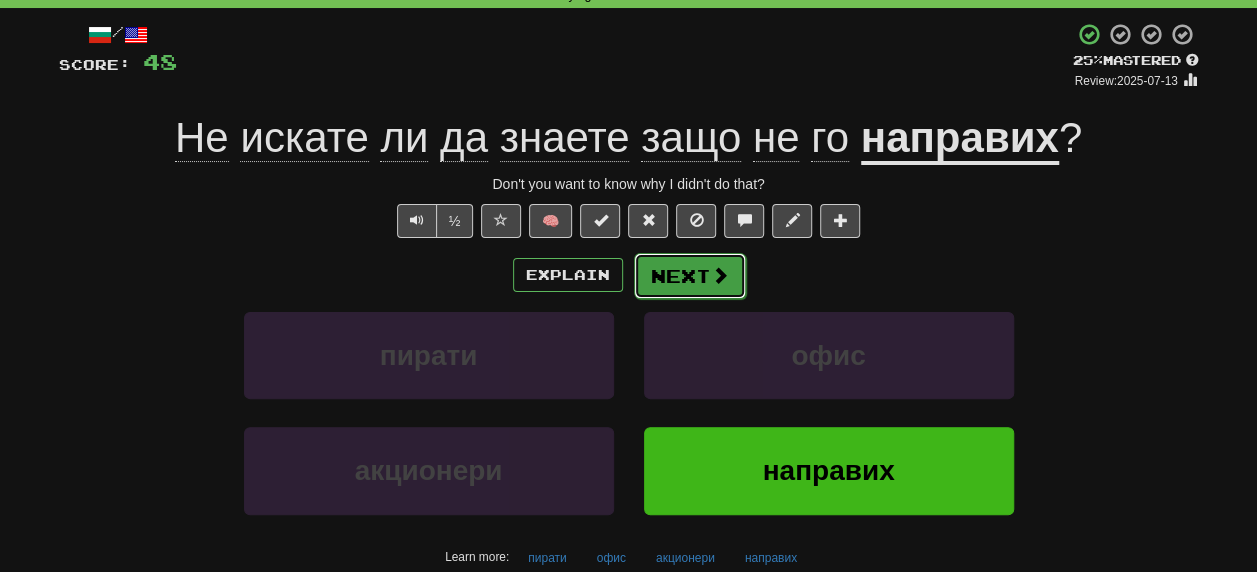 click on "Next" at bounding box center [690, 276] 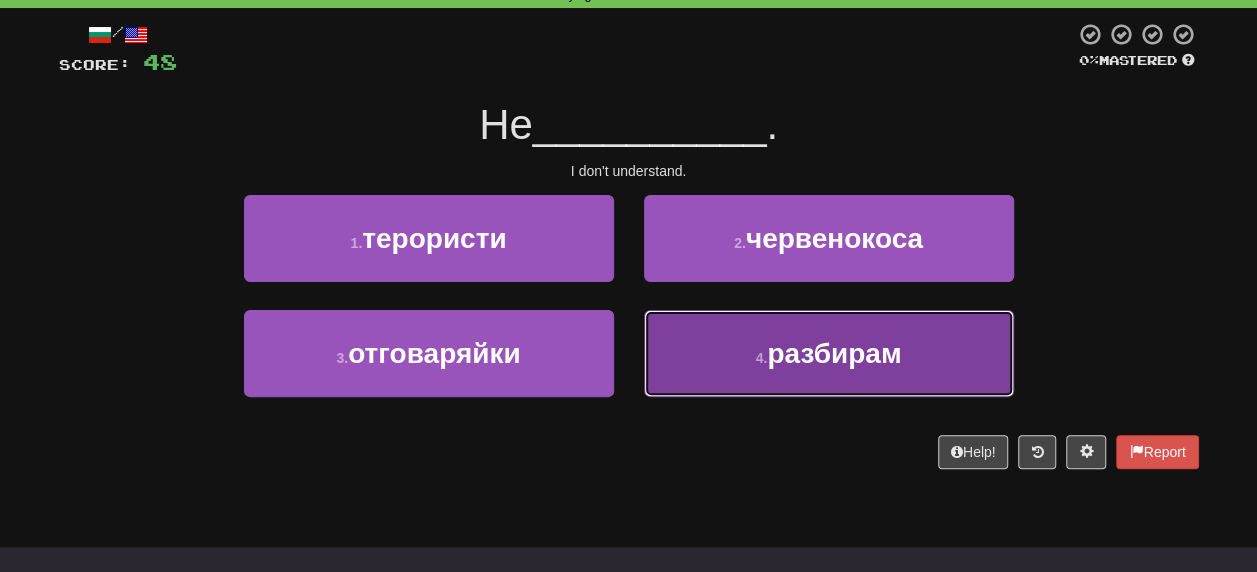 click on "разбирам" at bounding box center (834, 353) 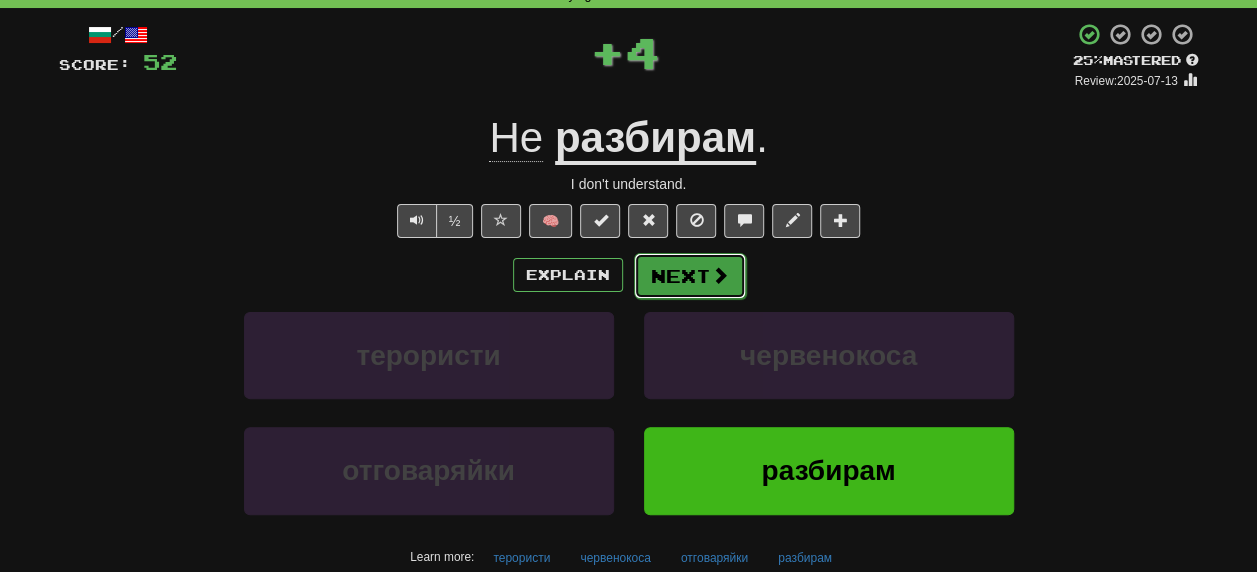 click on "Next" at bounding box center (690, 276) 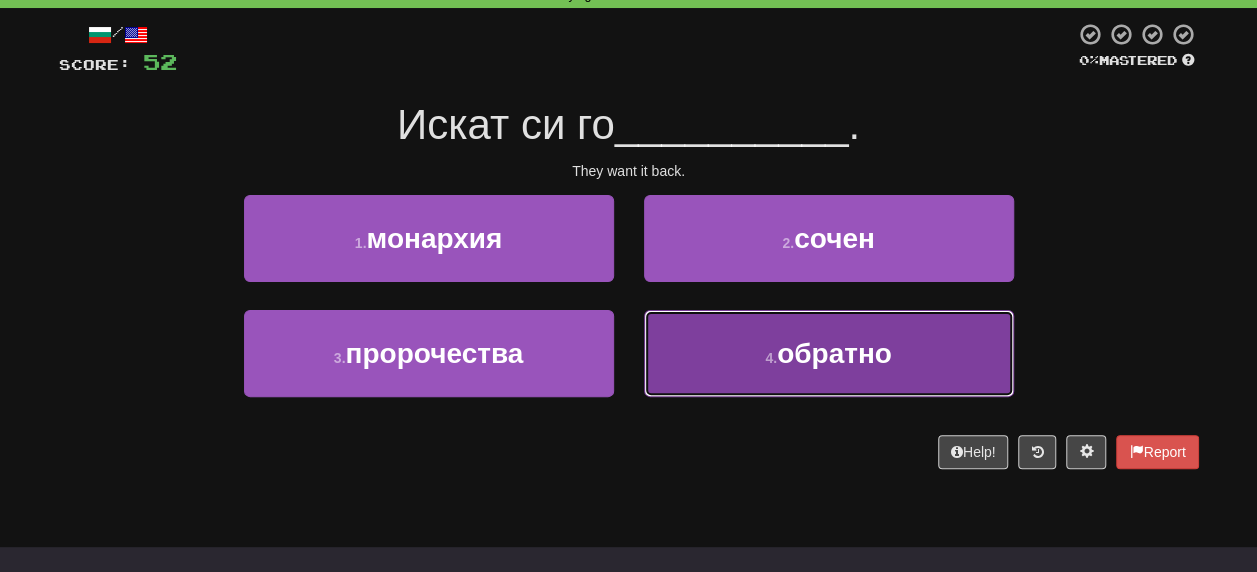 click on "обратно" at bounding box center [834, 353] 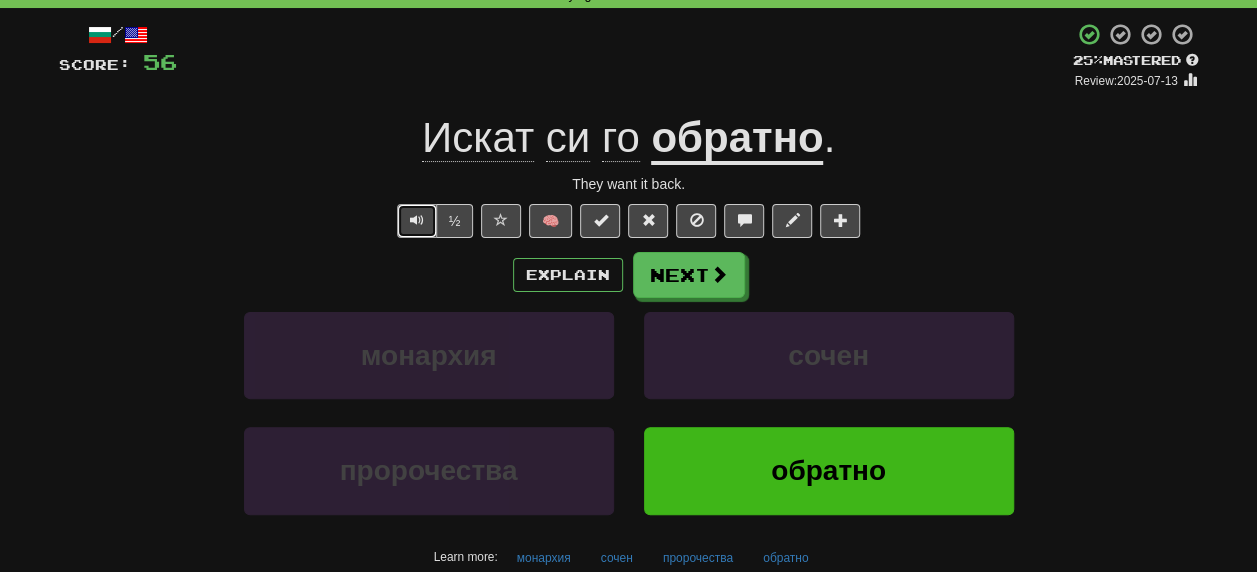 click at bounding box center (417, 220) 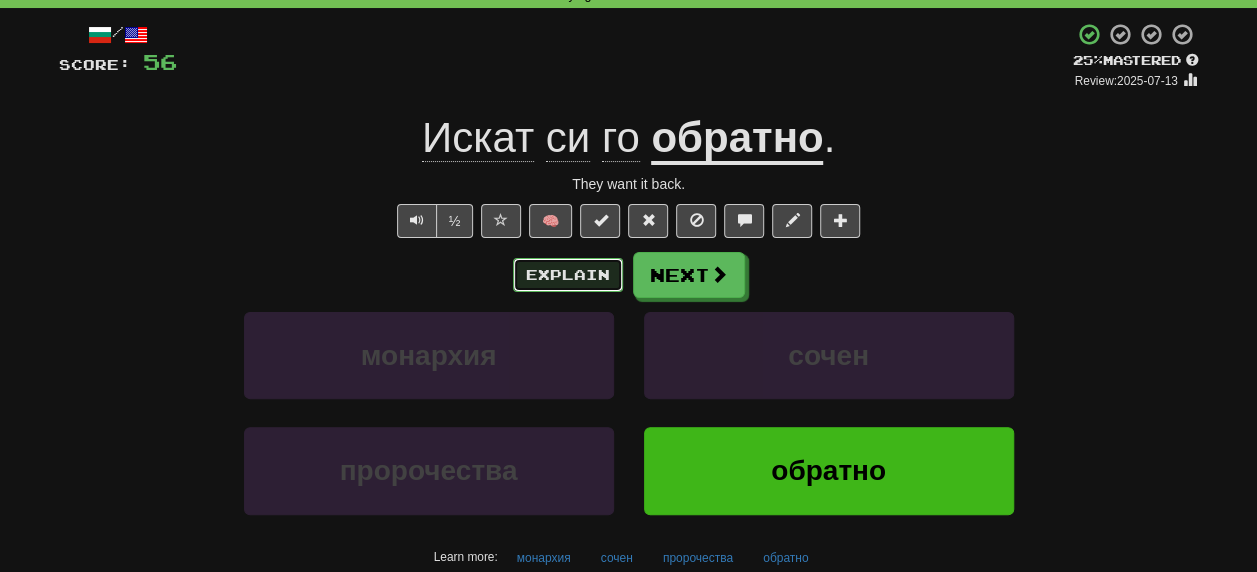 click on "Explain" at bounding box center (568, 275) 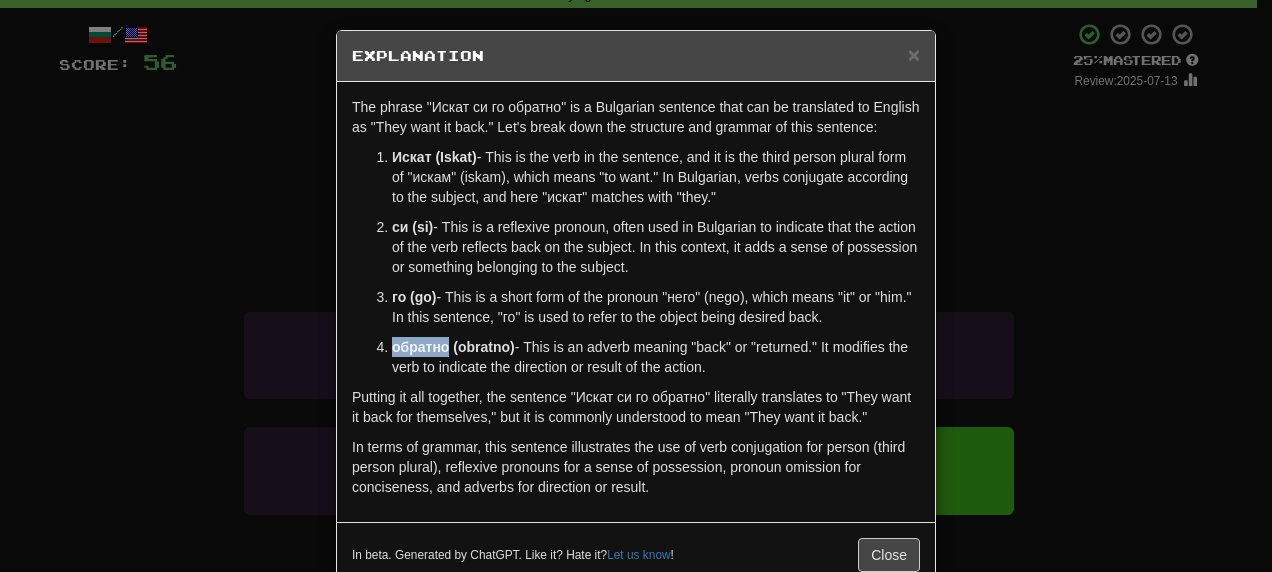 drag, startPoint x: 386, startPoint y: 346, endPoint x: 442, endPoint y: 343, distance: 56.0803 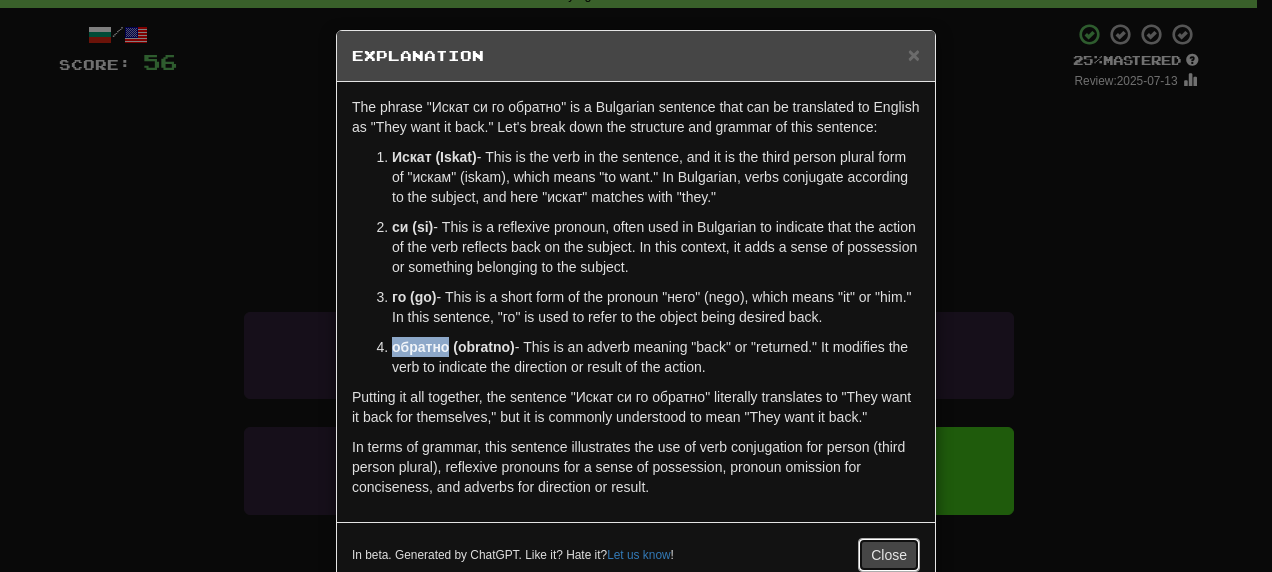 click on "Close" at bounding box center [889, 555] 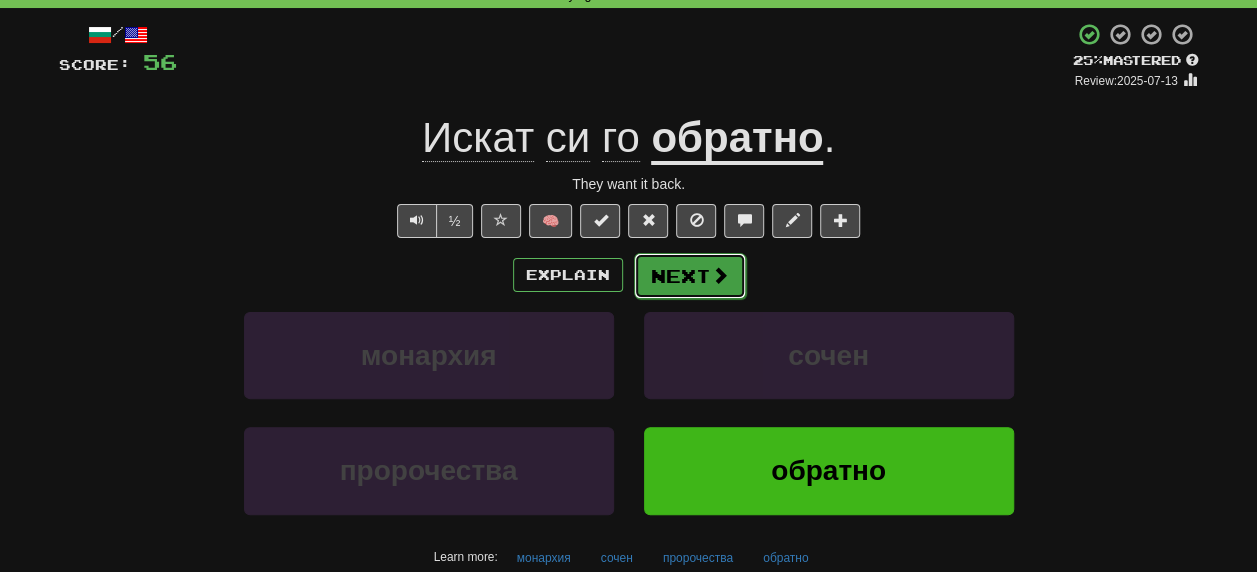 click on "Next" at bounding box center (690, 276) 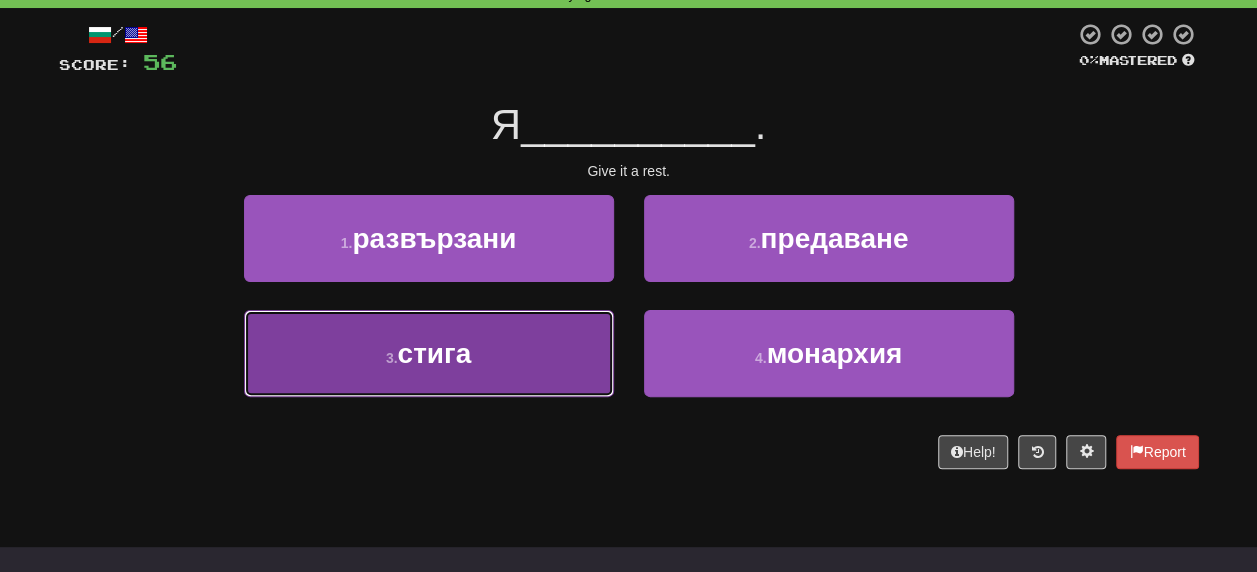 click on "стига" at bounding box center (434, 353) 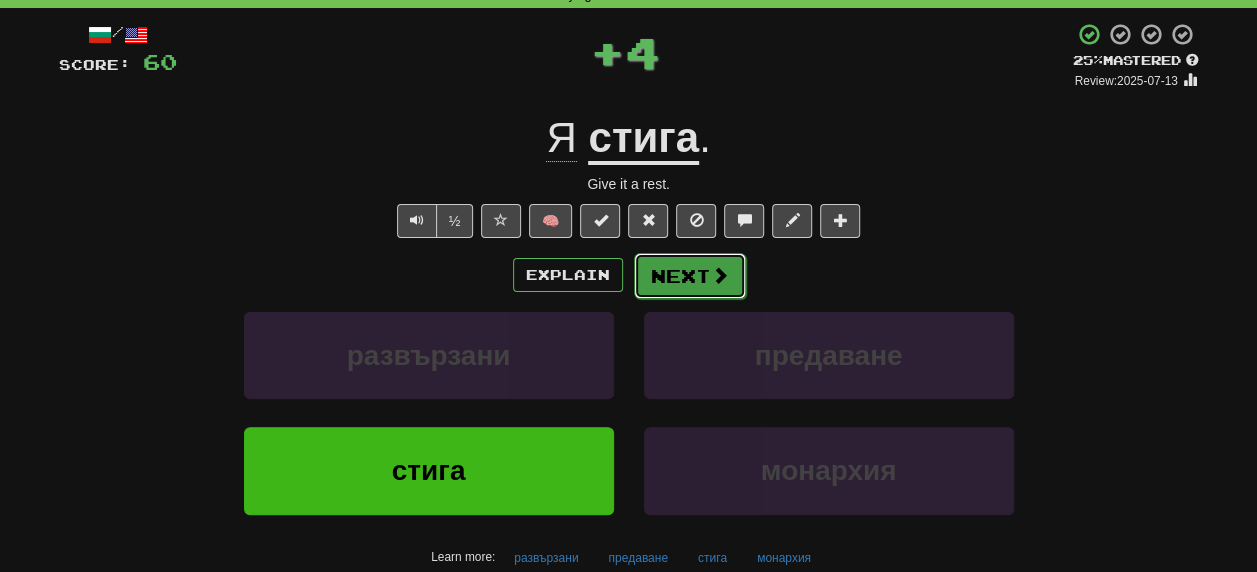 click on "Next" at bounding box center [690, 276] 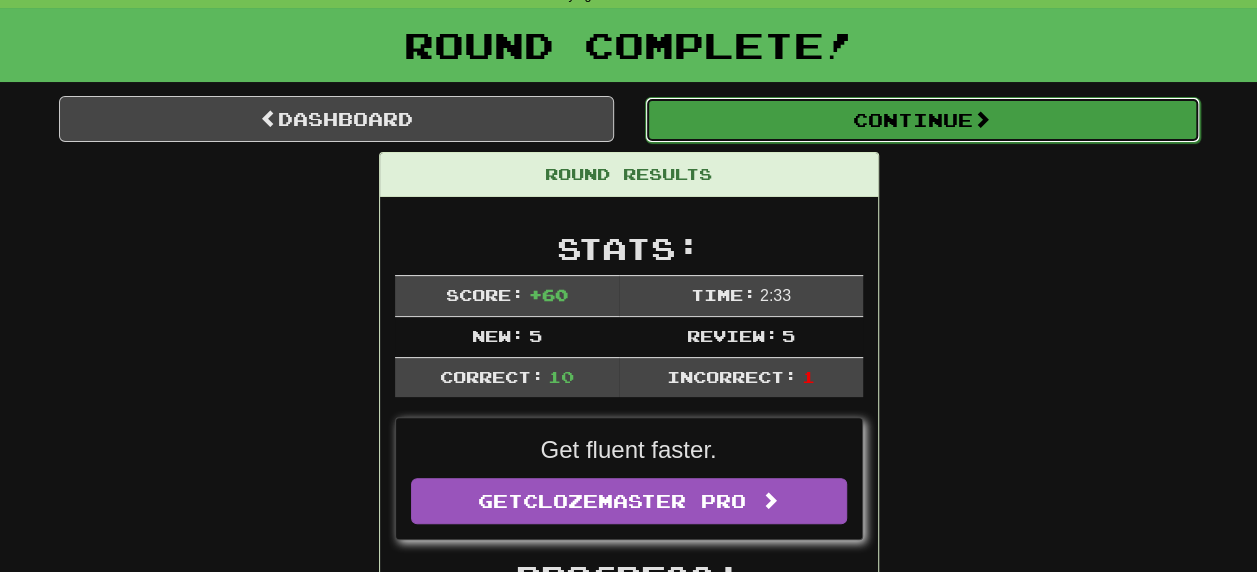 click on "Continue" at bounding box center (922, 120) 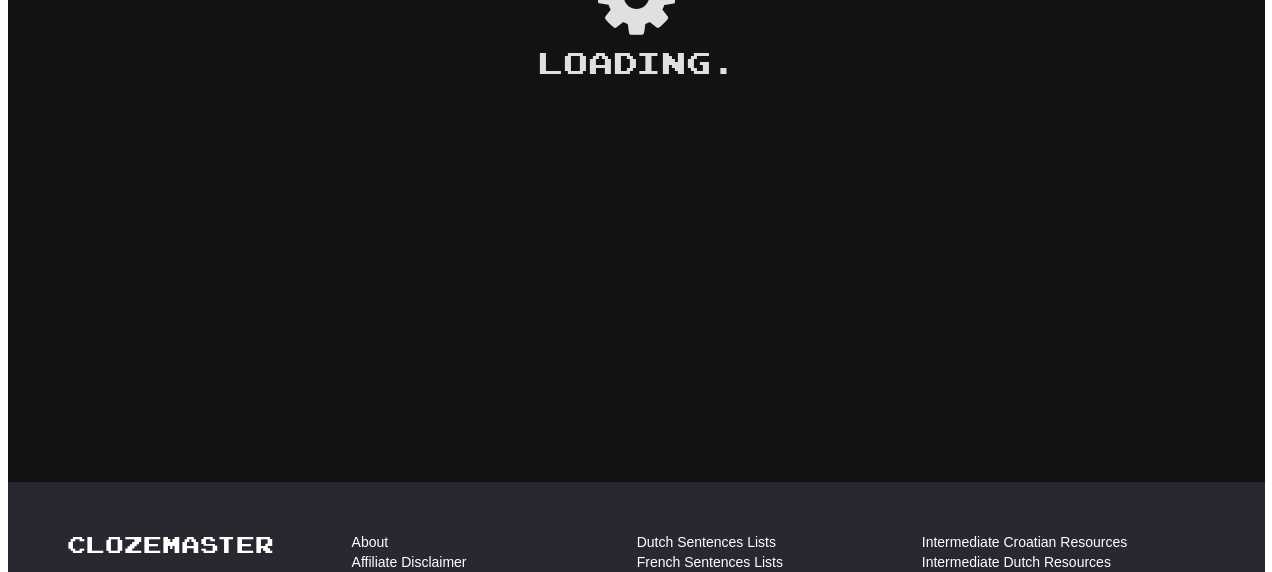 scroll, scrollTop: 100, scrollLeft: 0, axis: vertical 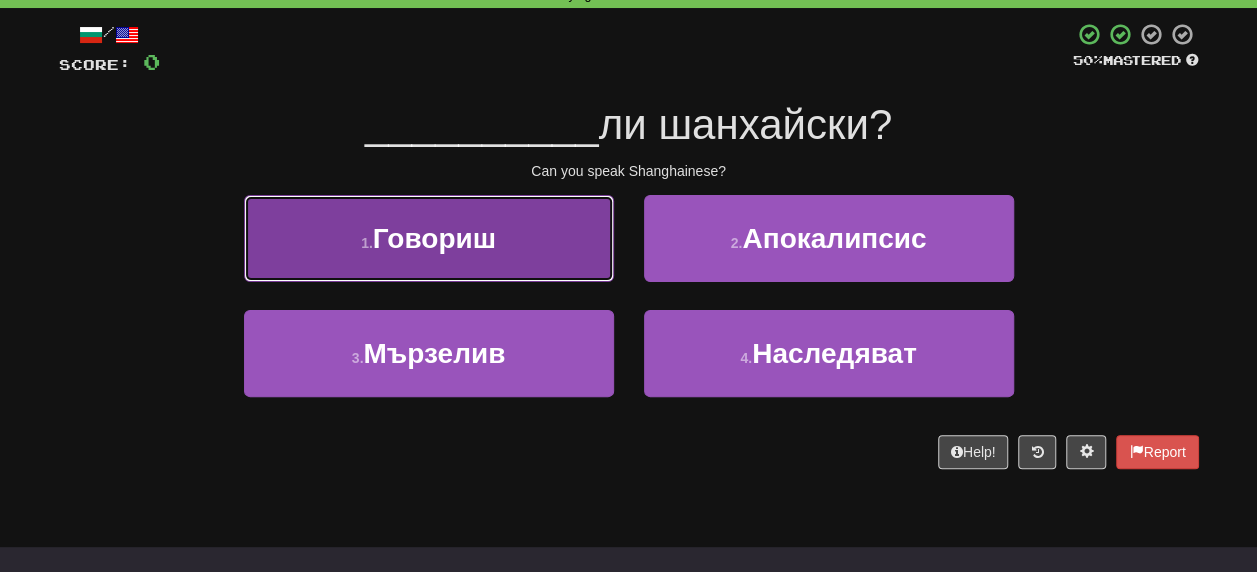 click on "Говориш" at bounding box center (434, 238) 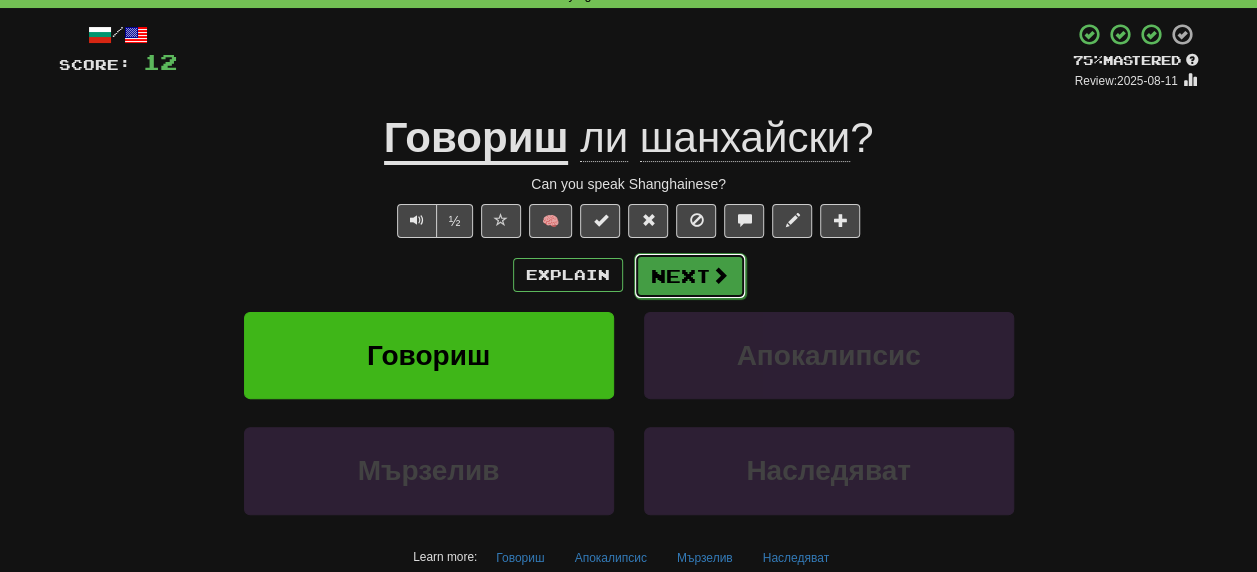 click on "Next" at bounding box center [690, 276] 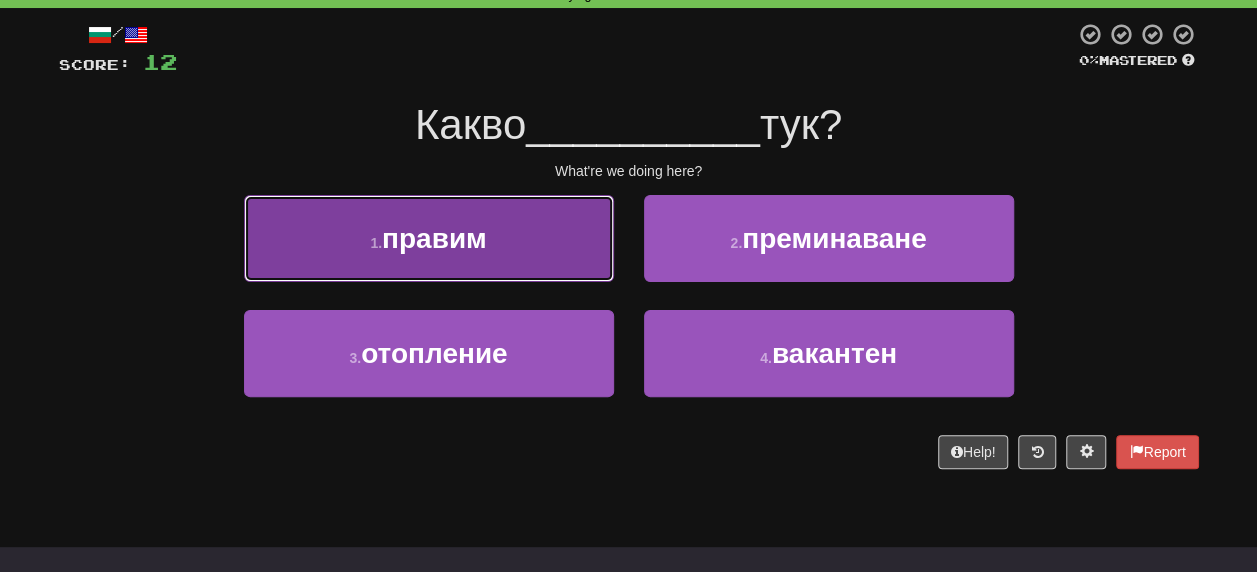 click on "правим" at bounding box center (434, 238) 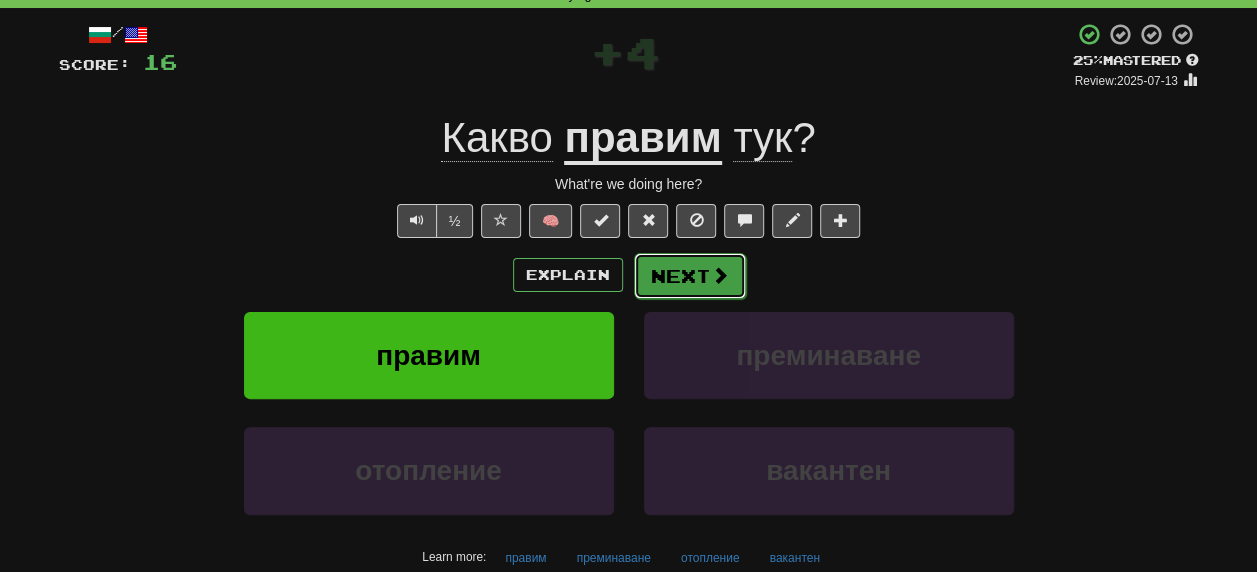 click on "Next" at bounding box center (690, 276) 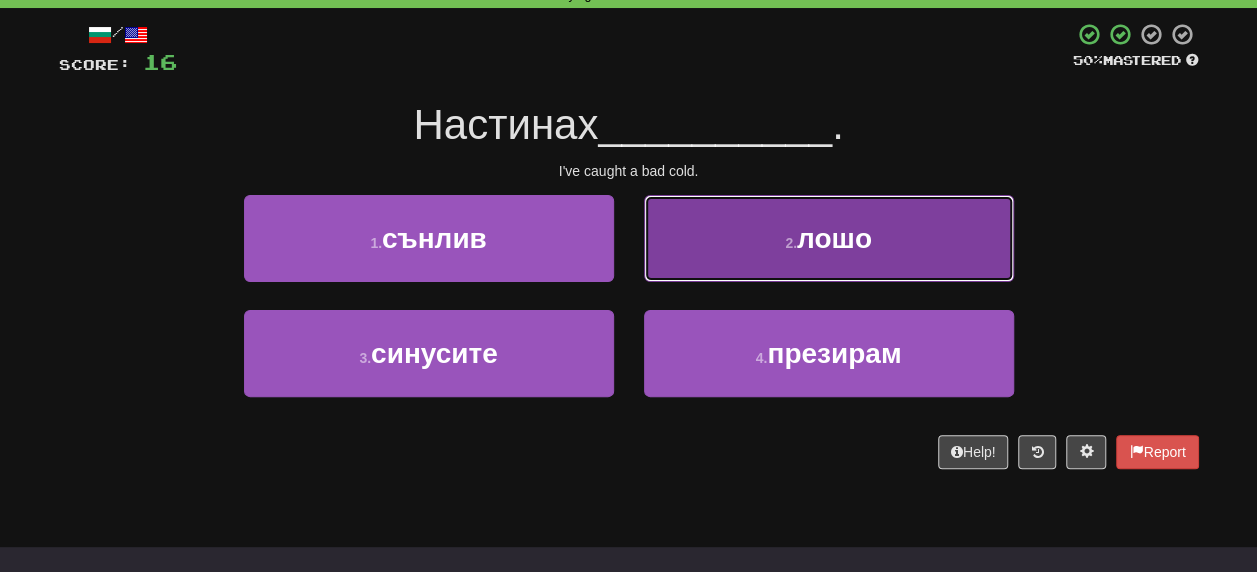 click on "лошо" at bounding box center (834, 238) 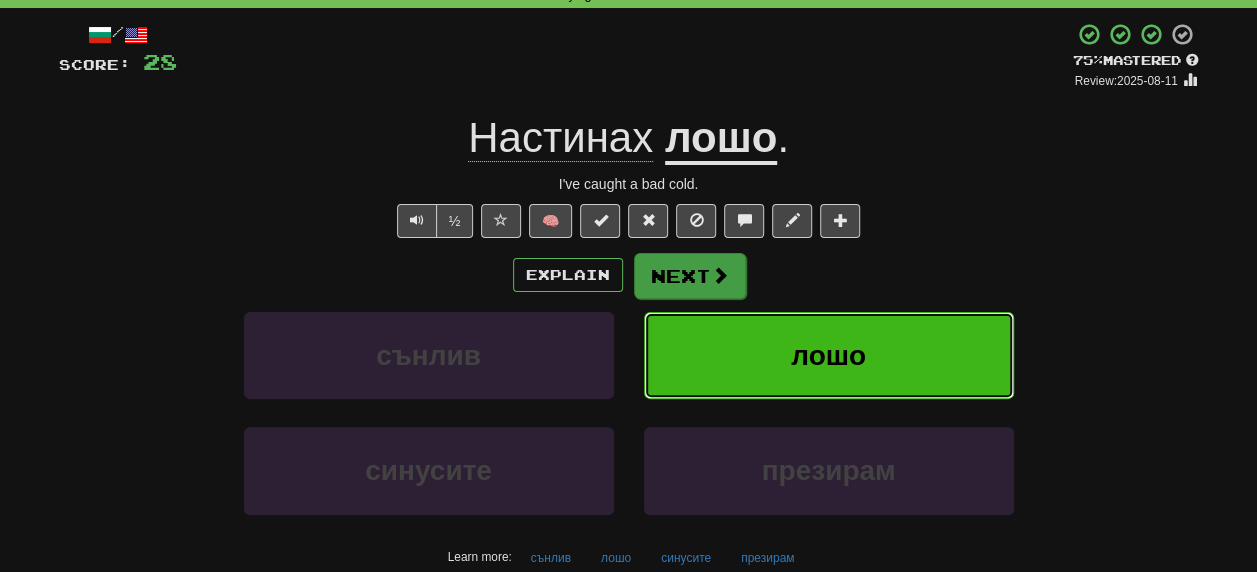 type 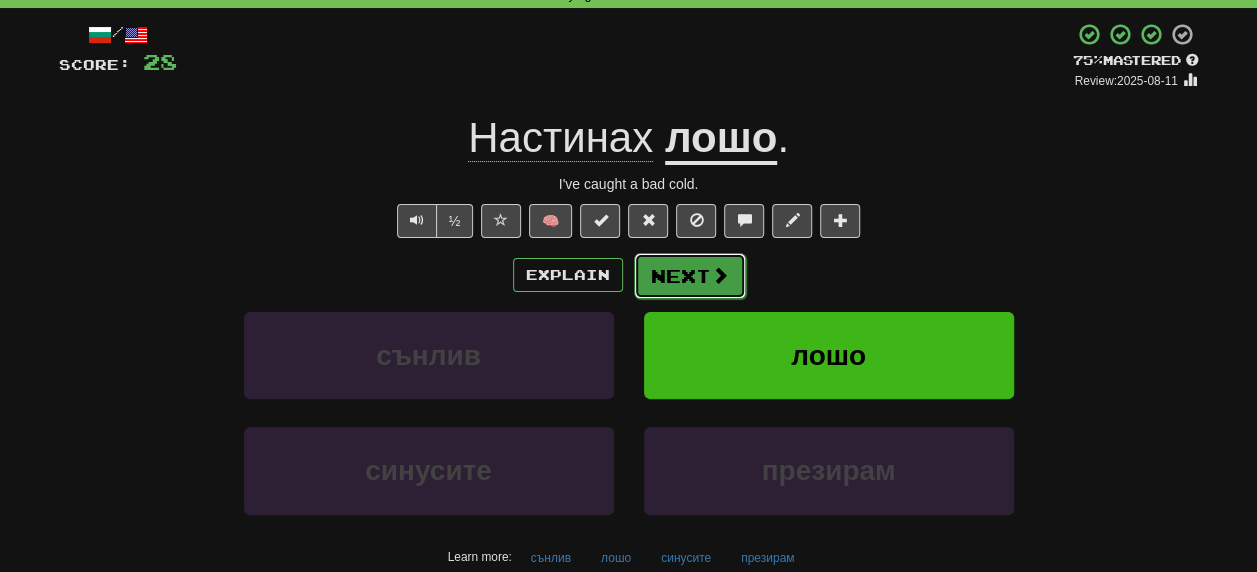 click on "Next" at bounding box center (690, 276) 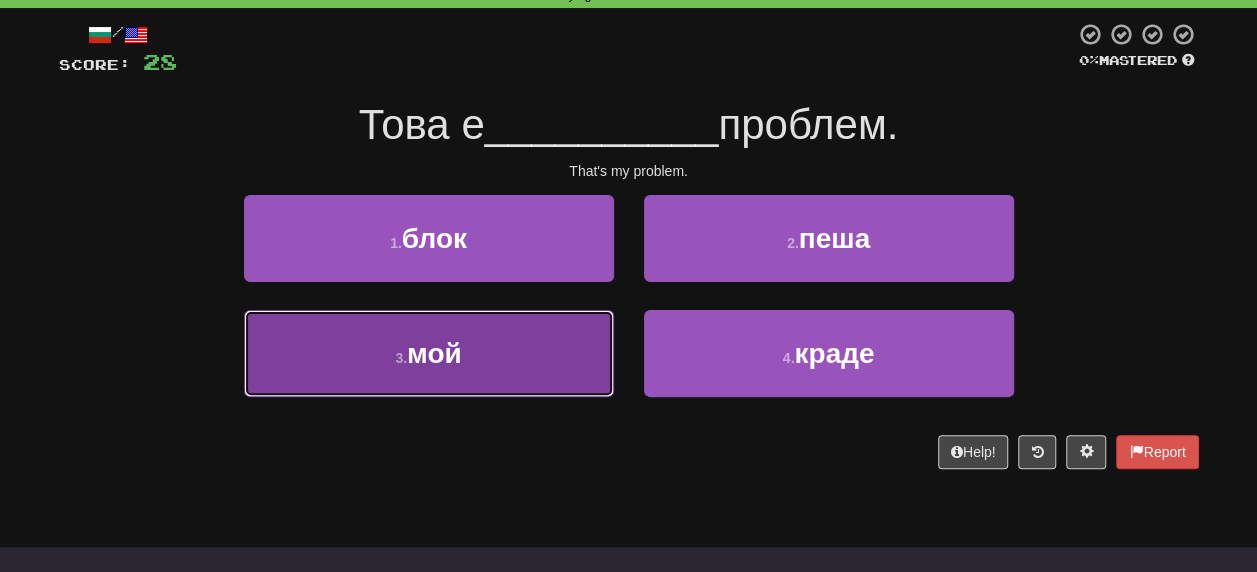 click on "мой" at bounding box center (434, 353) 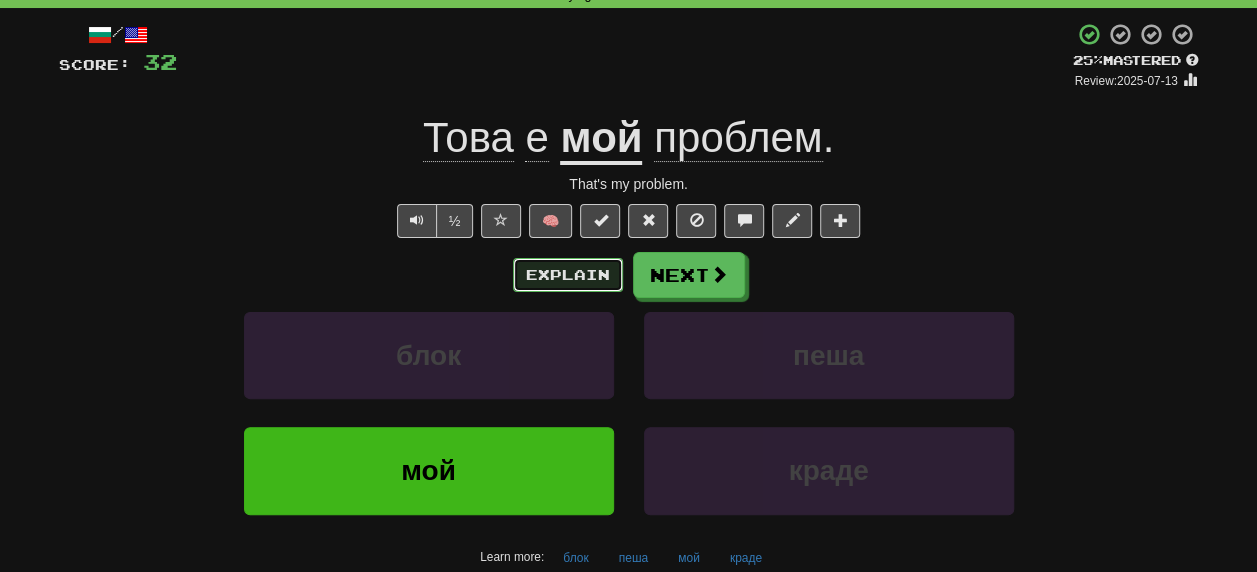 click on "Explain" at bounding box center (568, 275) 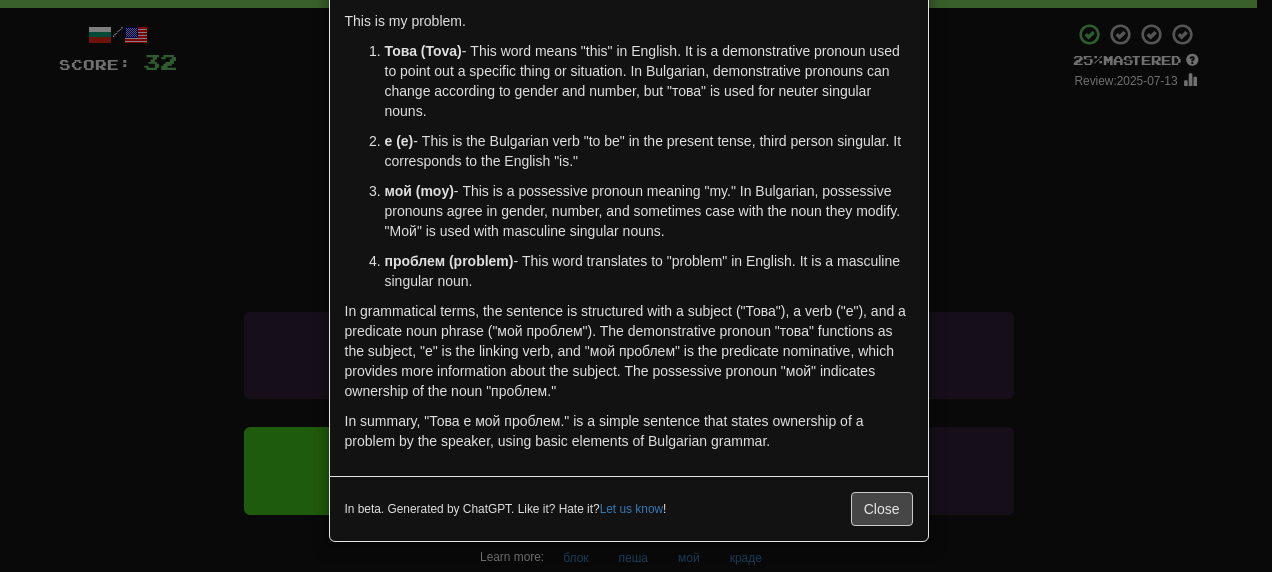scroll, scrollTop: 104, scrollLeft: 0, axis: vertical 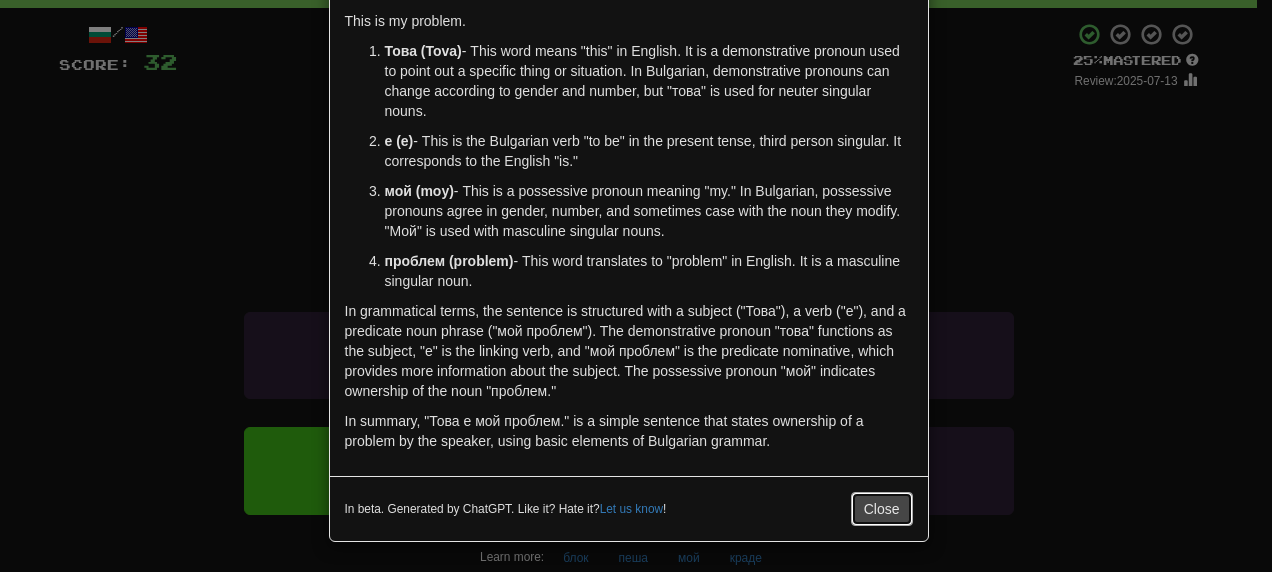click on "Close" at bounding box center [882, 509] 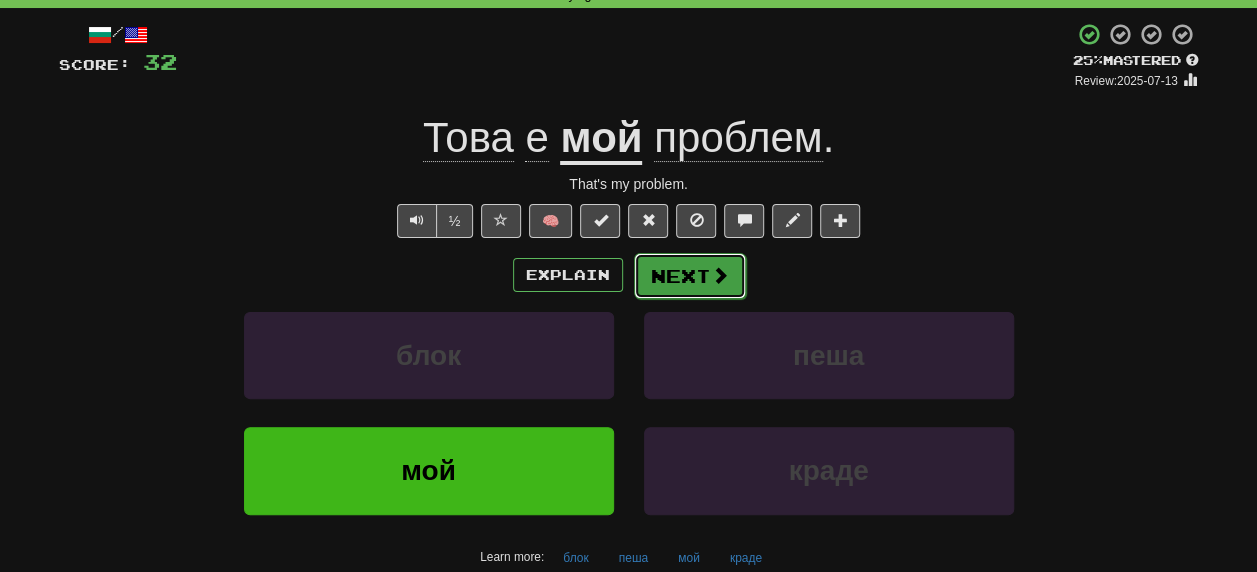 click on "Next" at bounding box center (690, 276) 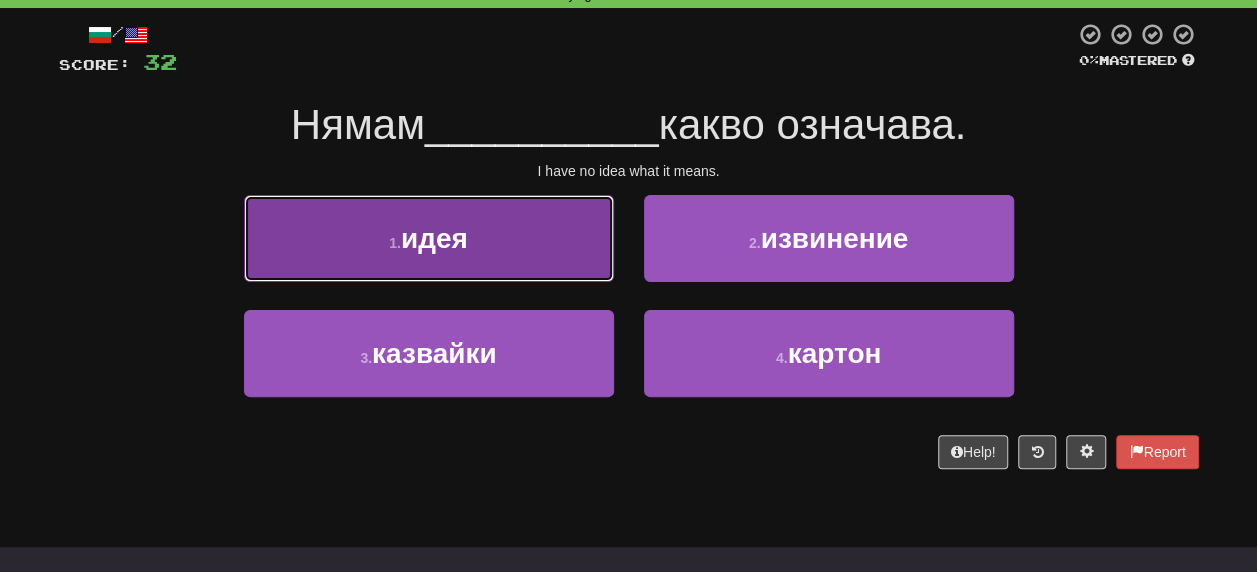 click on "идея" at bounding box center [434, 238] 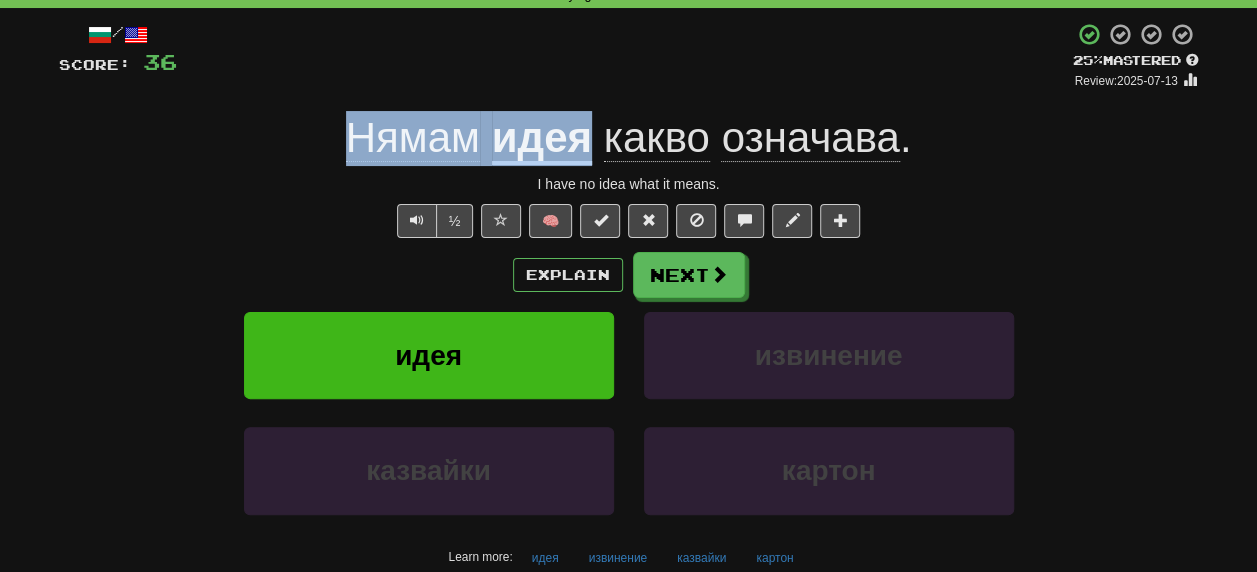 drag, startPoint x: 350, startPoint y: 136, endPoint x: 597, endPoint y: 139, distance: 247.01822 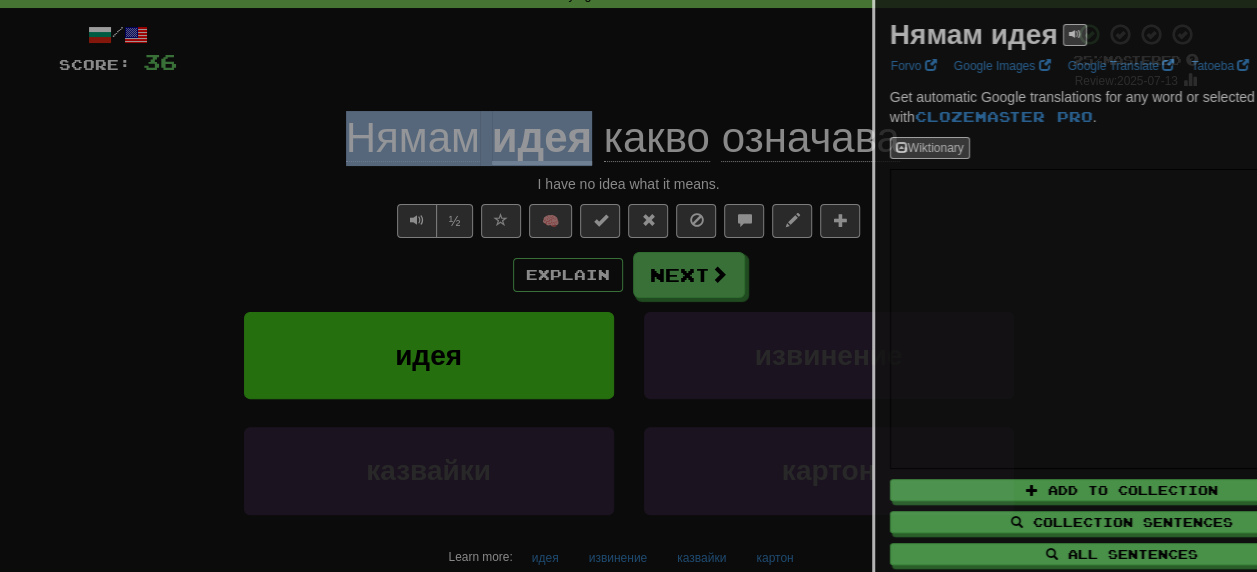 copy on "Нямам   идея" 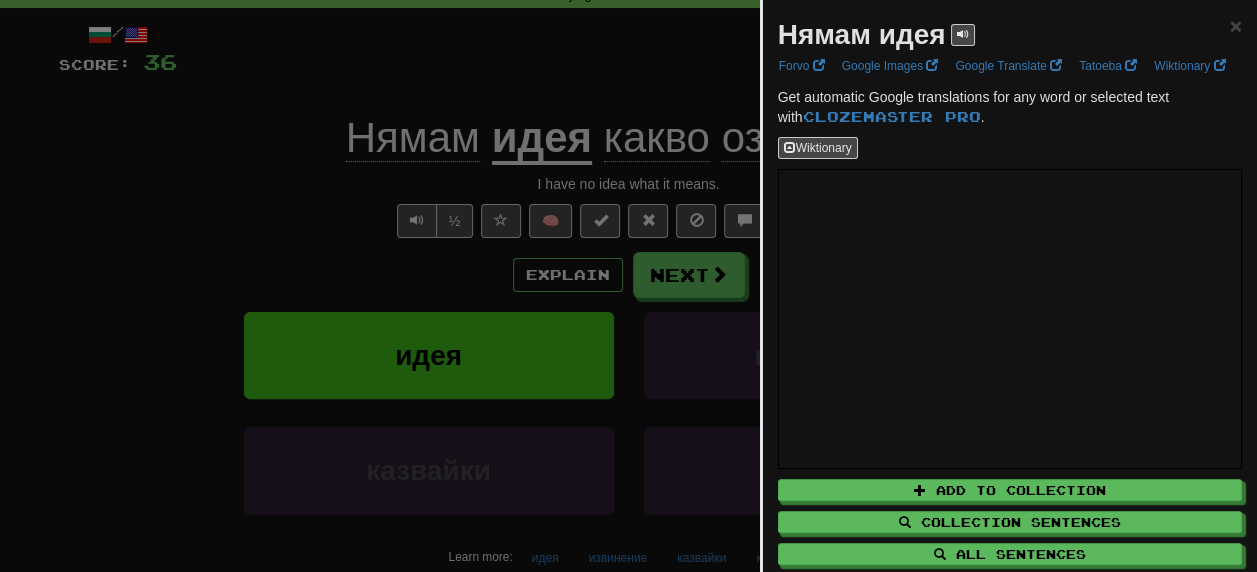 click at bounding box center (628, 286) 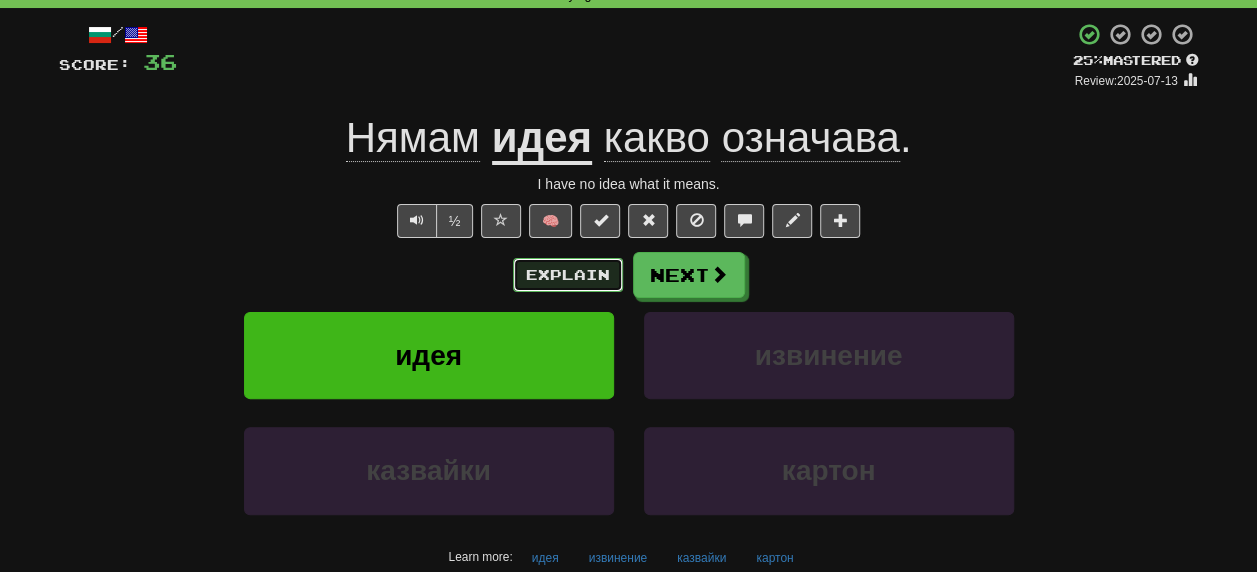 click on "Explain" at bounding box center (568, 275) 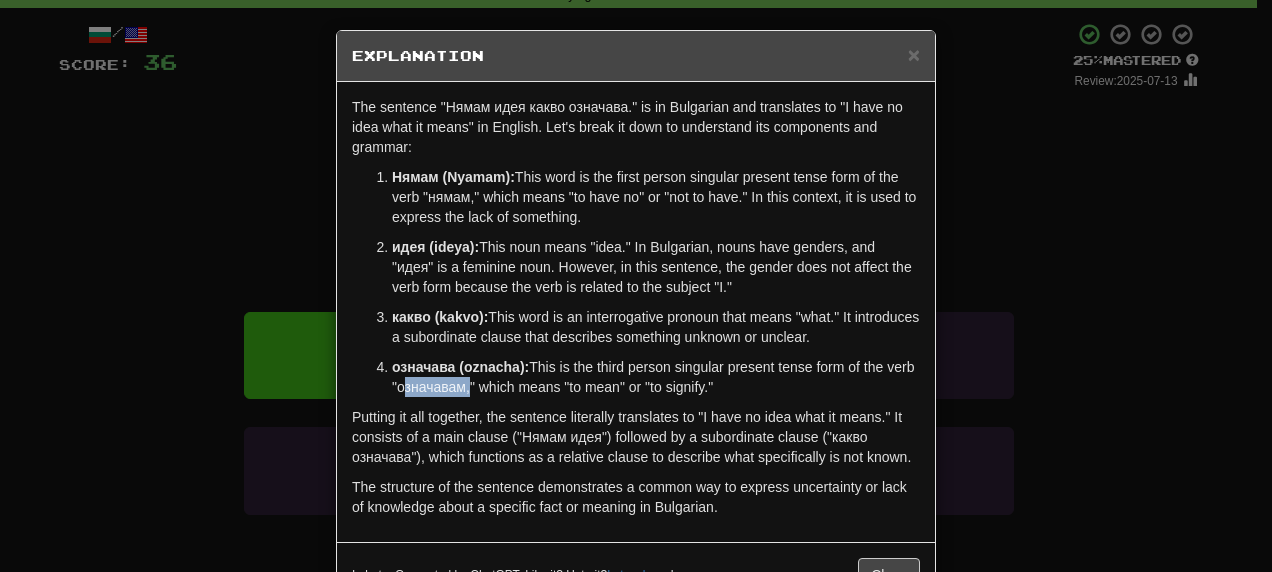 drag, startPoint x: 392, startPoint y: 392, endPoint x: 458, endPoint y: 388, distance: 66.1211 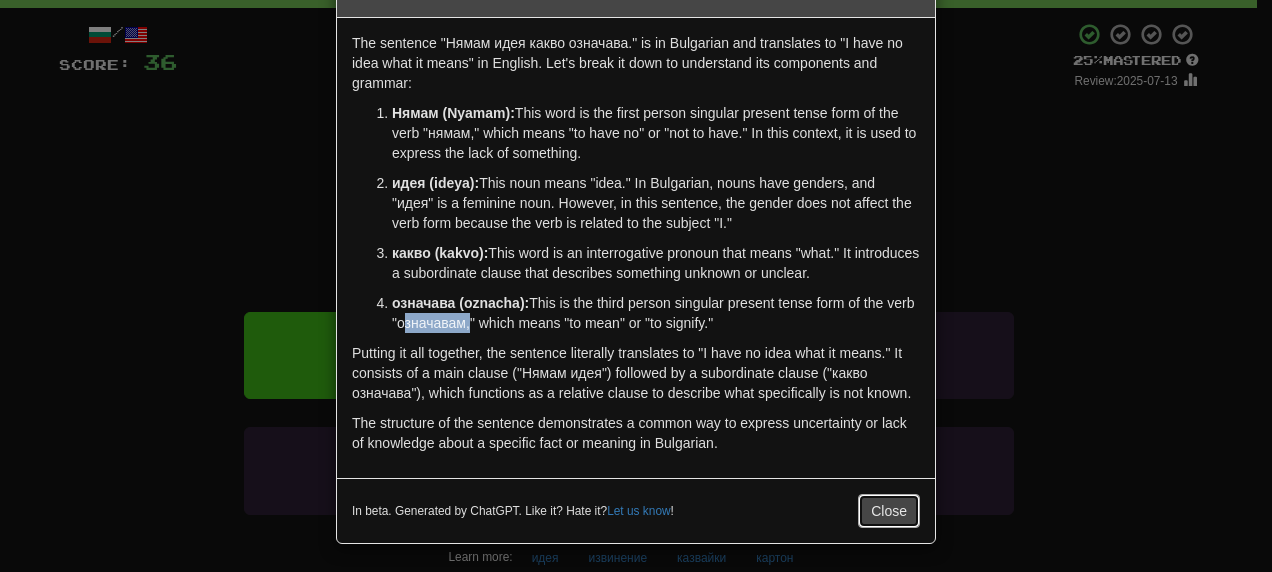 click on "Close" at bounding box center (889, 511) 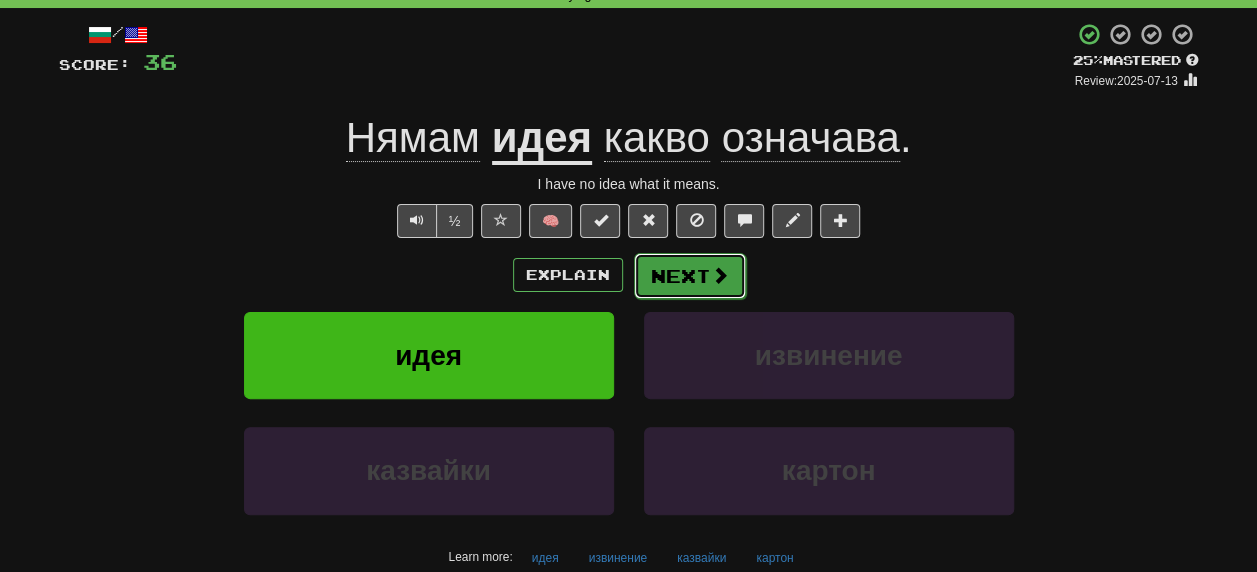 click on "Next" at bounding box center (690, 276) 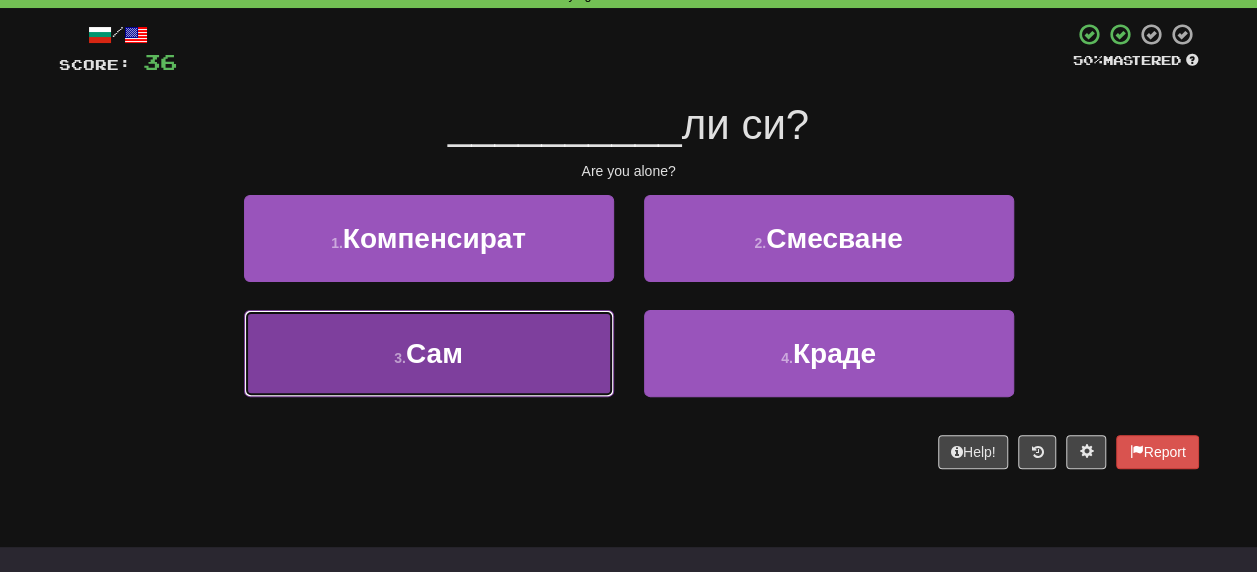 click on "Сам" at bounding box center [434, 353] 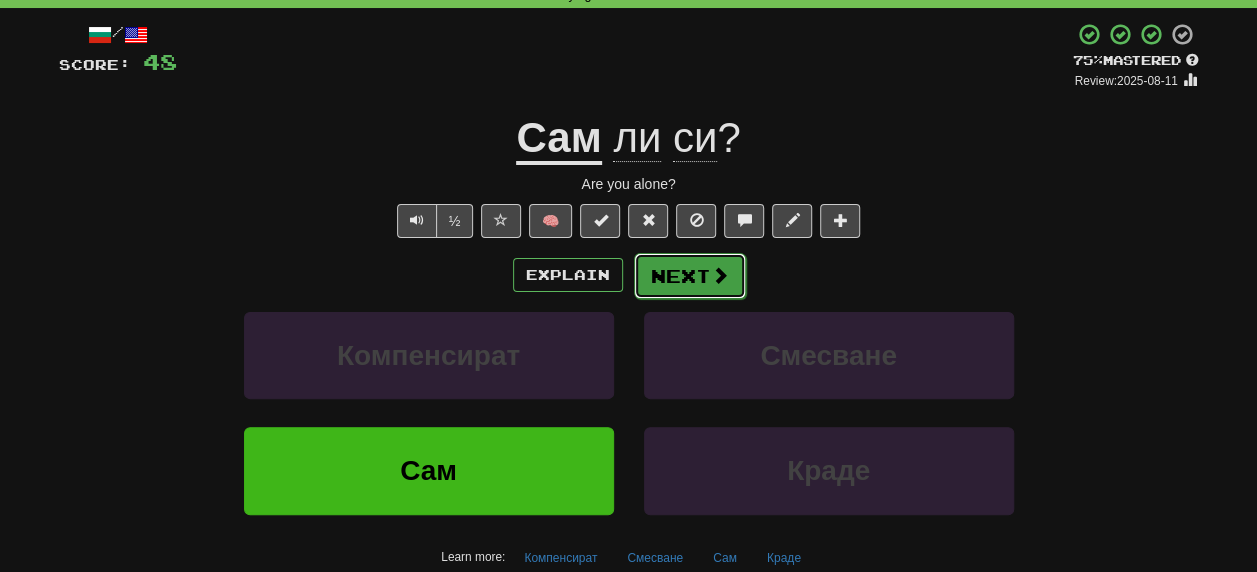 click on "Next" at bounding box center [690, 276] 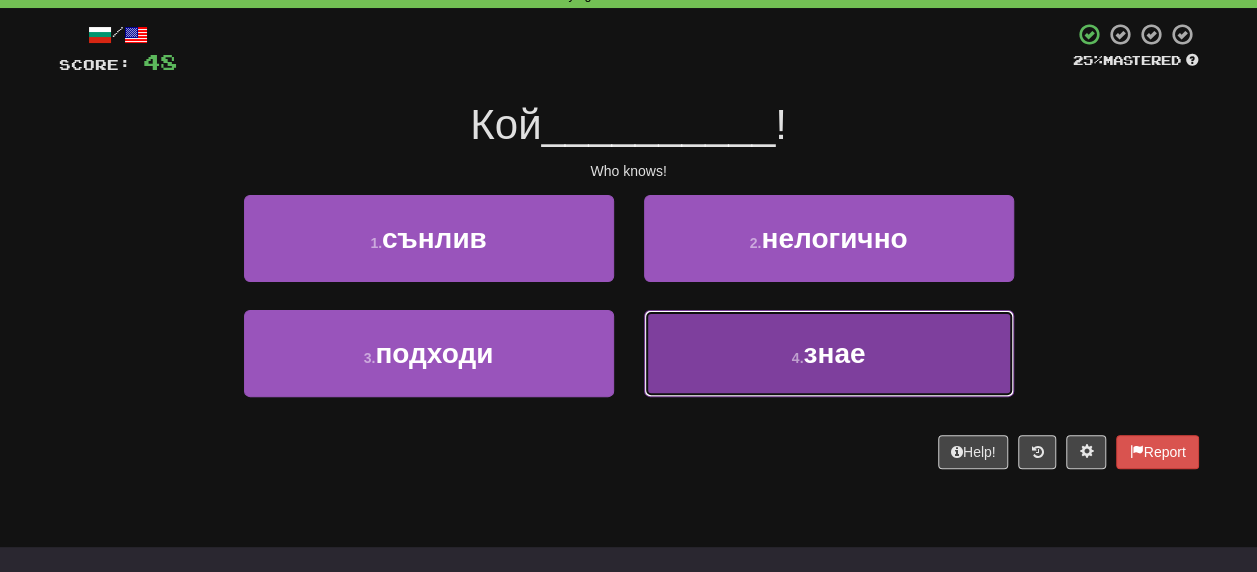 click on "знае" at bounding box center [834, 353] 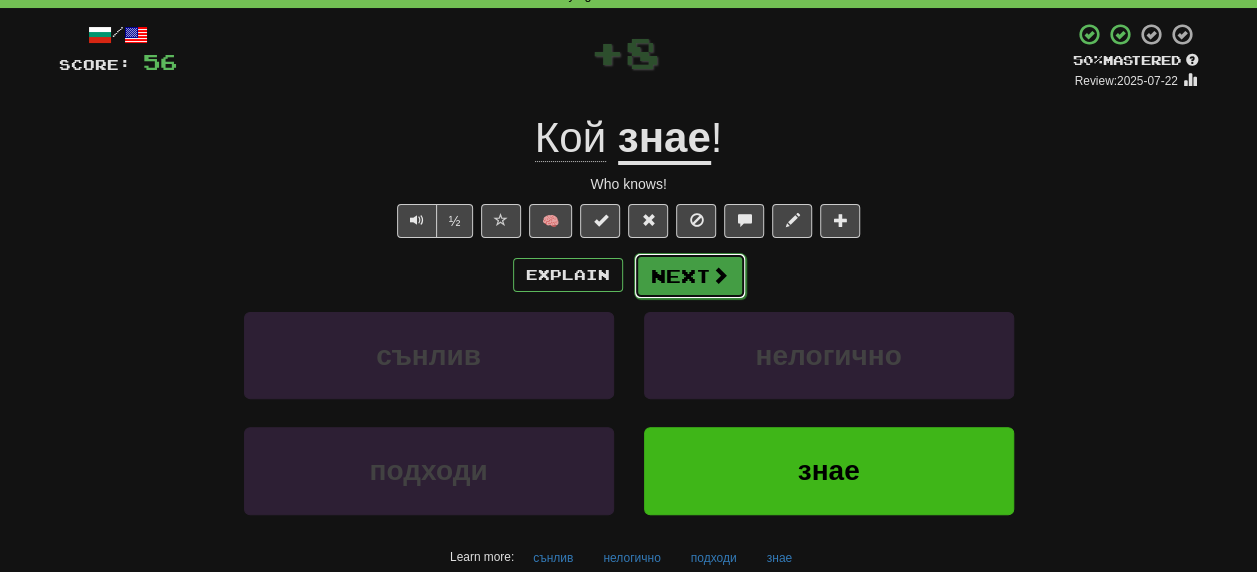 click on "Next" at bounding box center [690, 276] 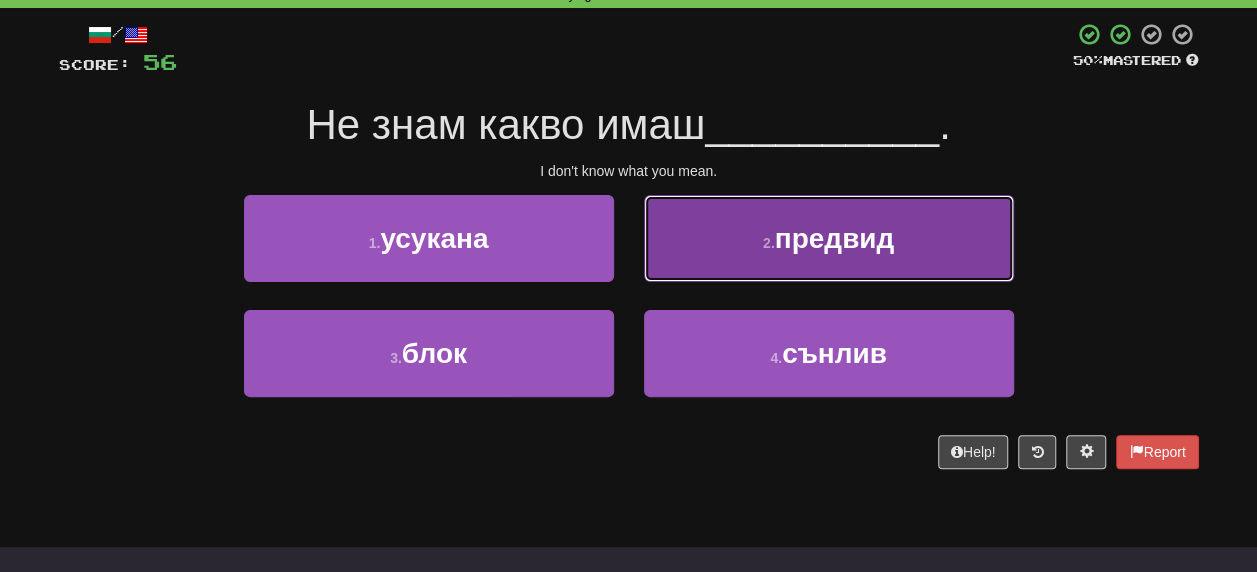 click on "предвид" at bounding box center (835, 238) 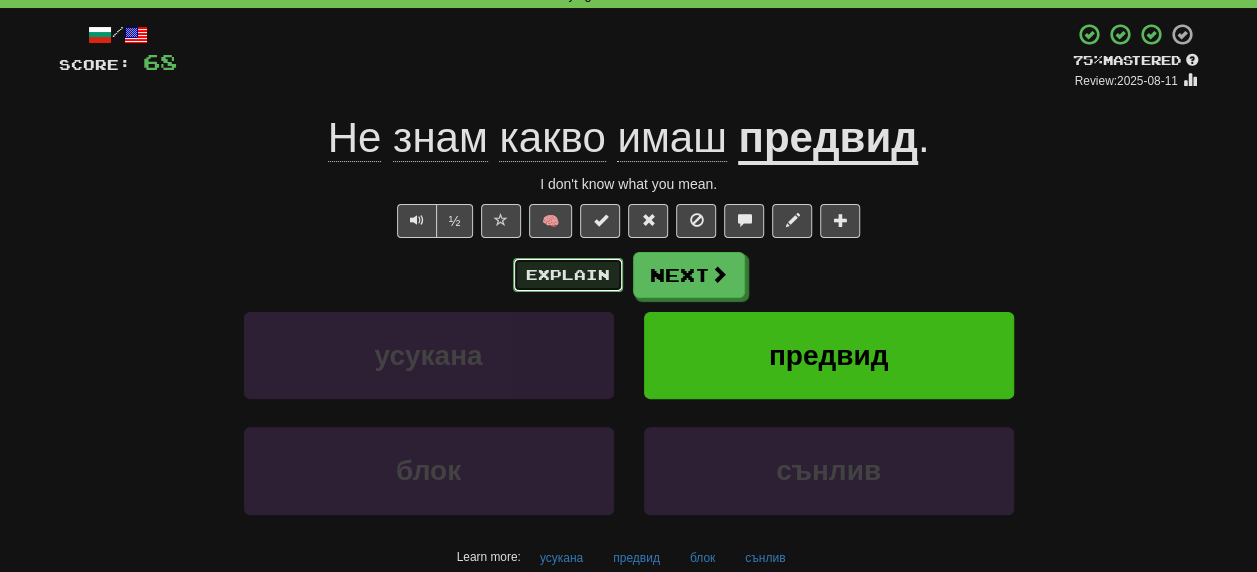 click on "Explain" at bounding box center [568, 275] 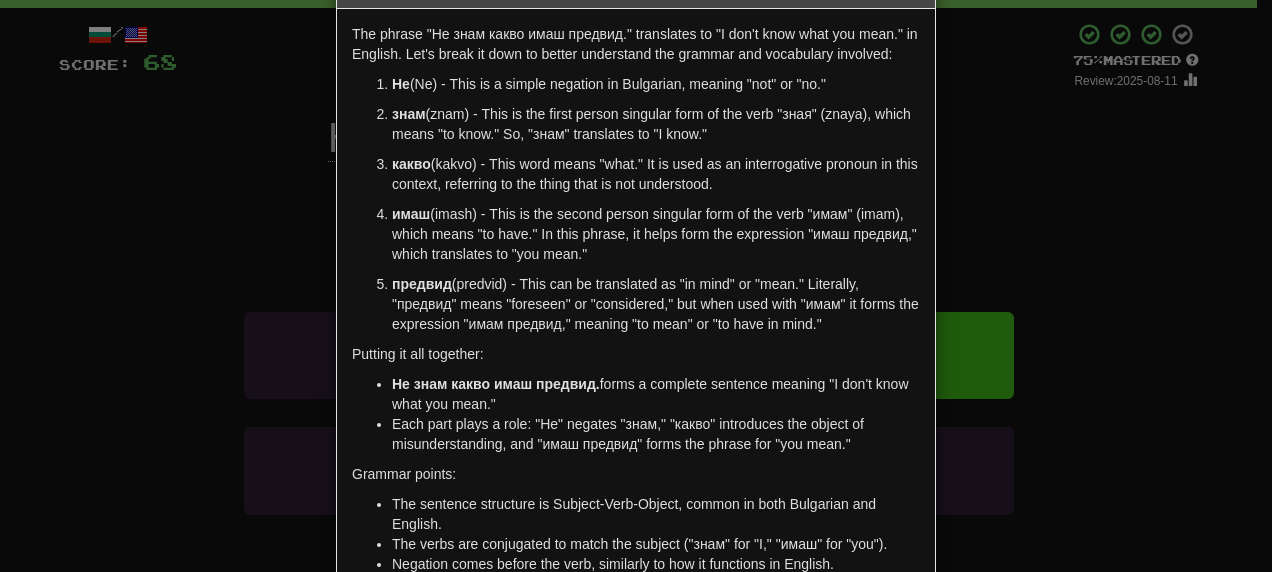 scroll, scrollTop: 100, scrollLeft: 0, axis: vertical 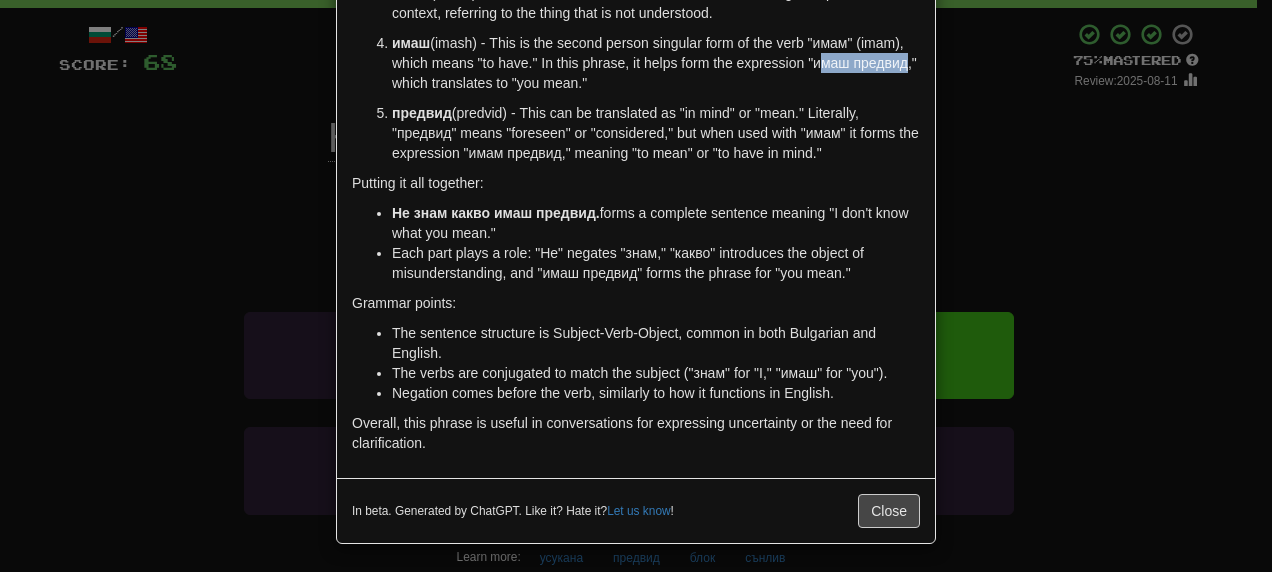 drag, startPoint x: 806, startPoint y: 64, endPoint x: 900, endPoint y: 66, distance: 94.02127 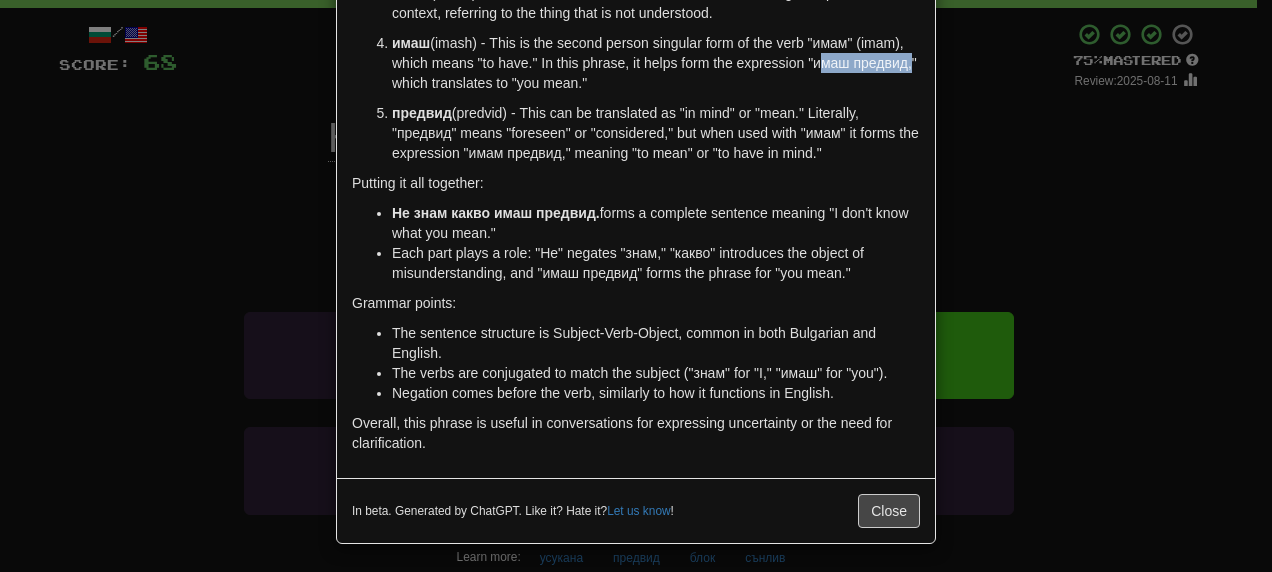 copy on "имаш предвид" 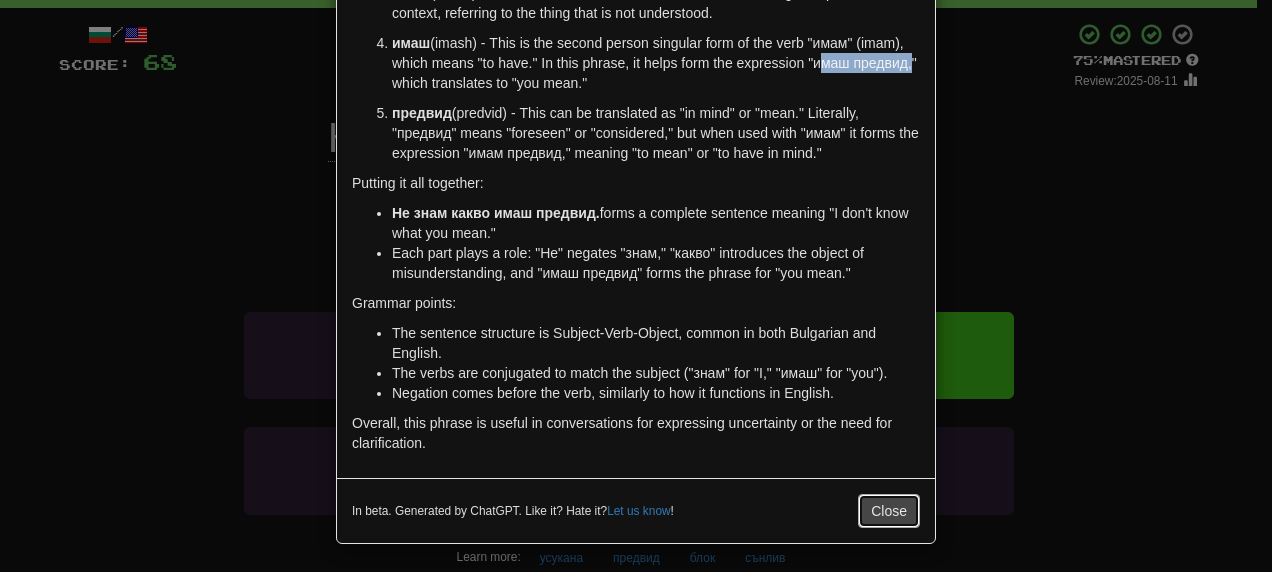 click on "Close" at bounding box center (889, 511) 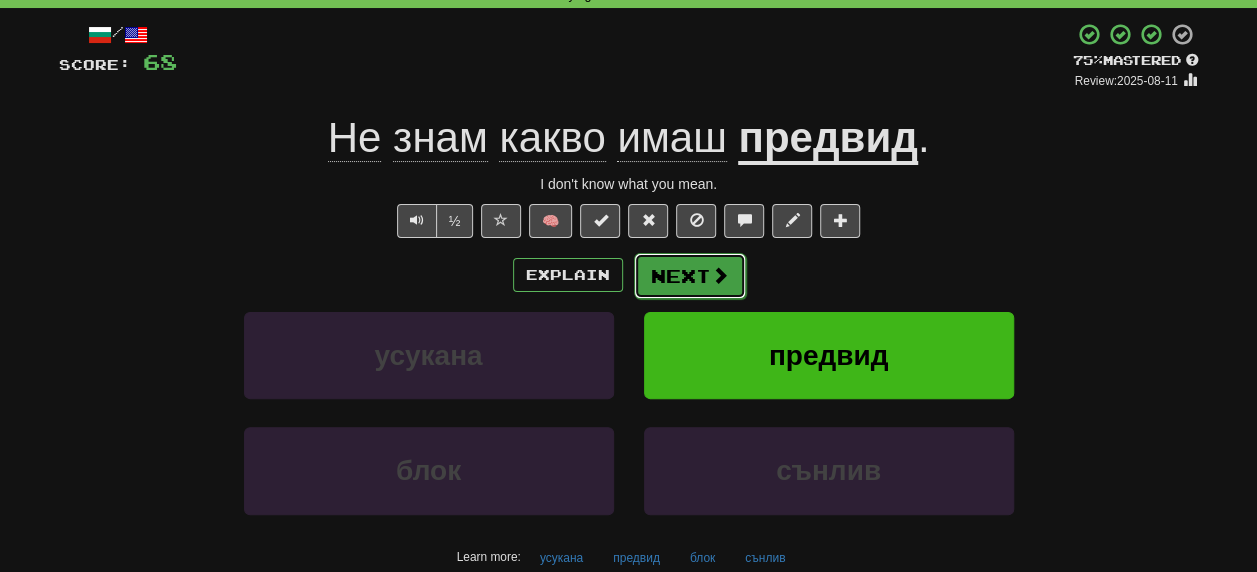 click on "Next" at bounding box center (690, 276) 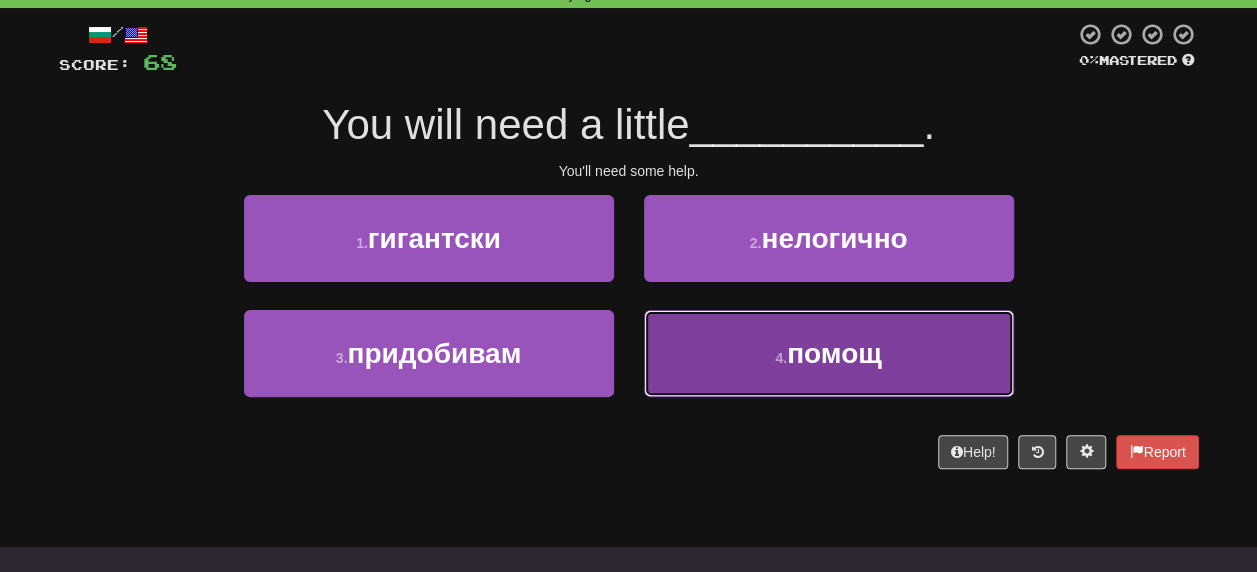 click on "помощ" at bounding box center (834, 353) 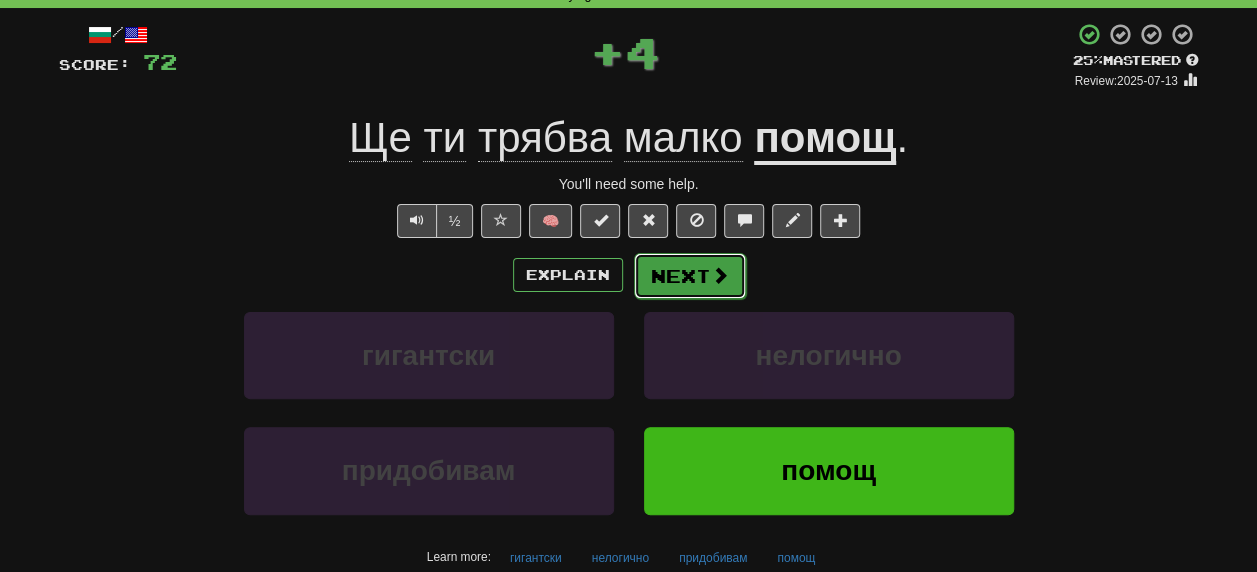 click on "Next" at bounding box center (690, 276) 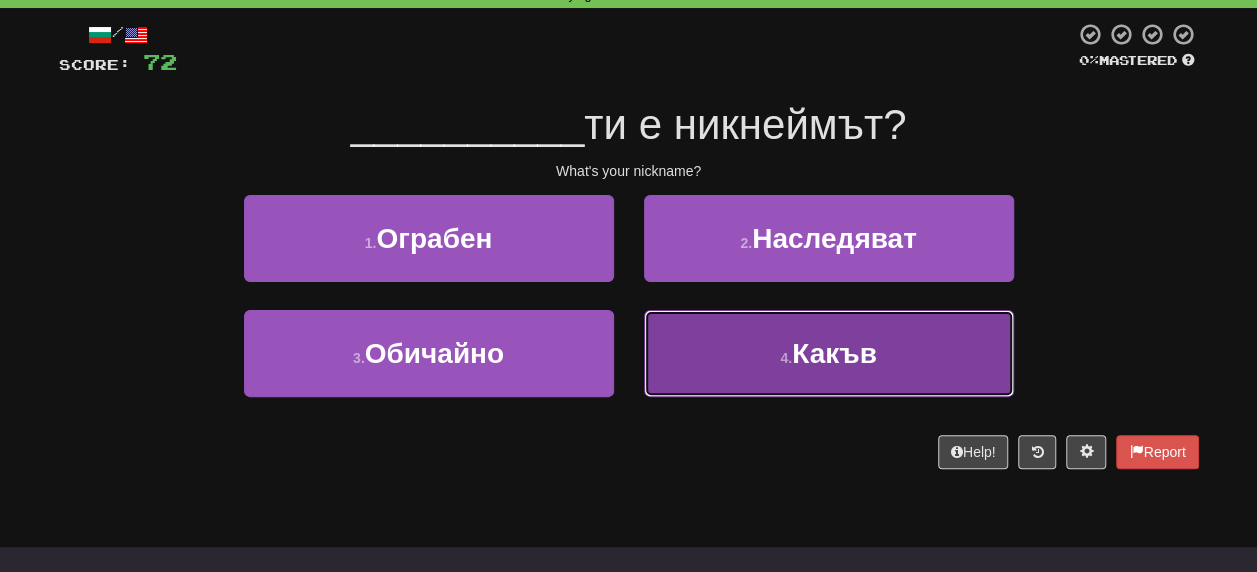 click on "Какъв" at bounding box center [834, 353] 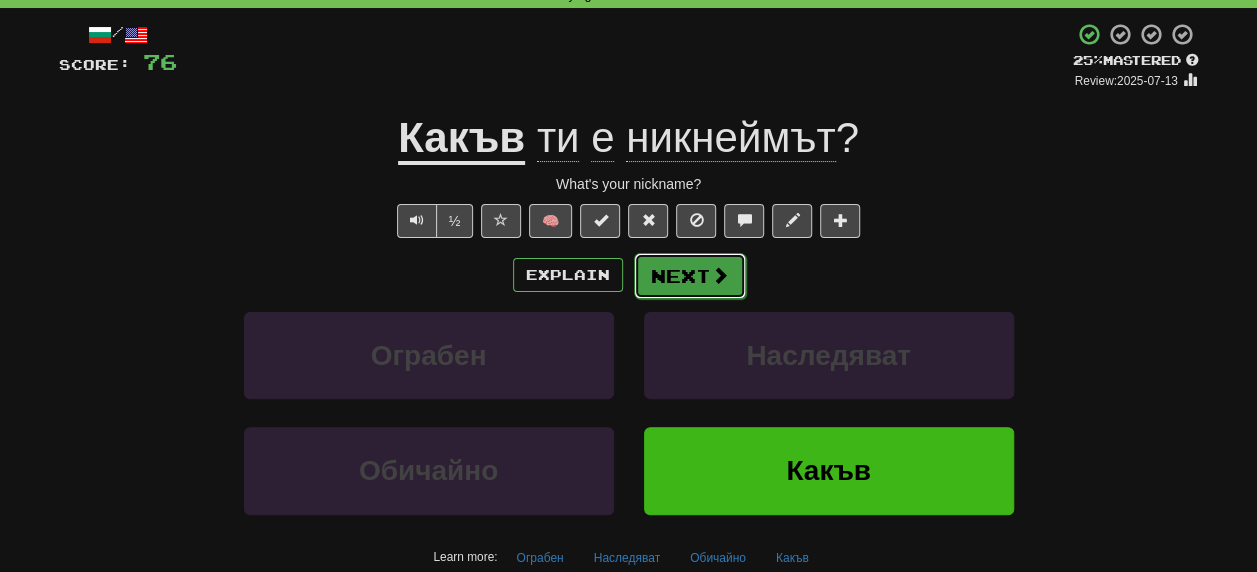 click on "Next" at bounding box center [690, 276] 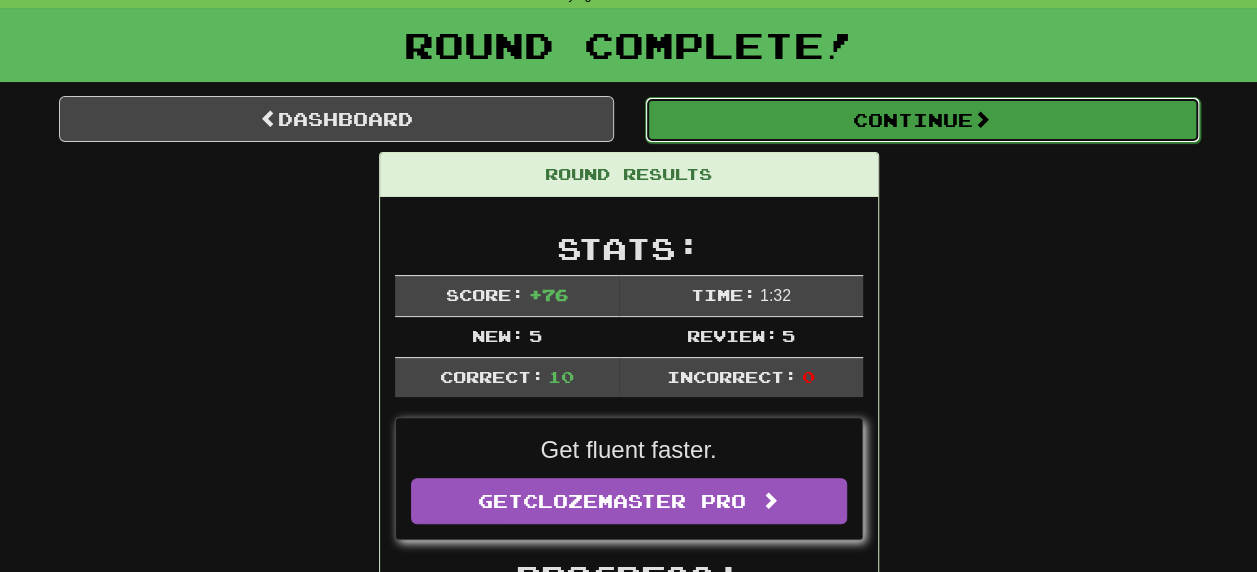 click on "Continue" at bounding box center (922, 120) 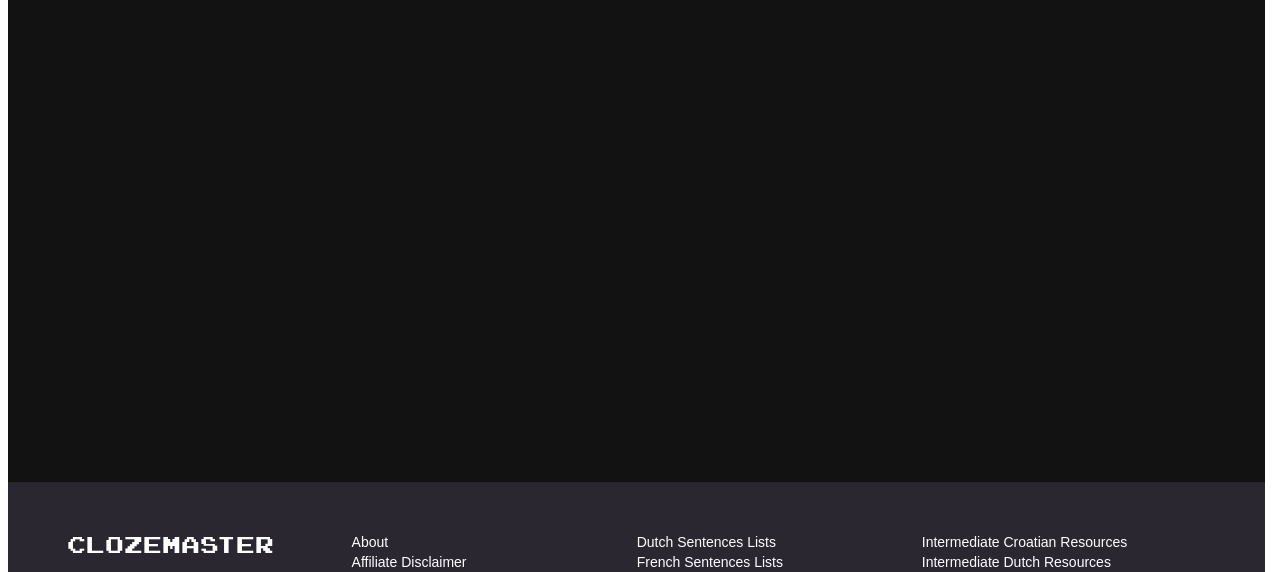 scroll, scrollTop: 100, scrollLeft: 0, axis: vertical 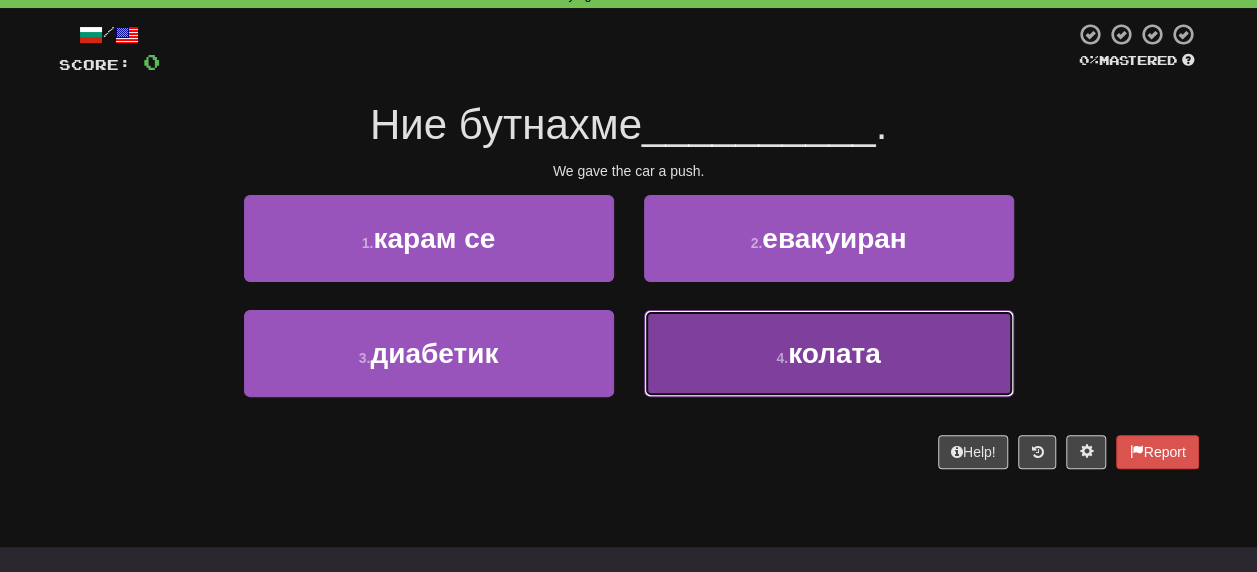 click on "колата" at bounding box center (834, 353) 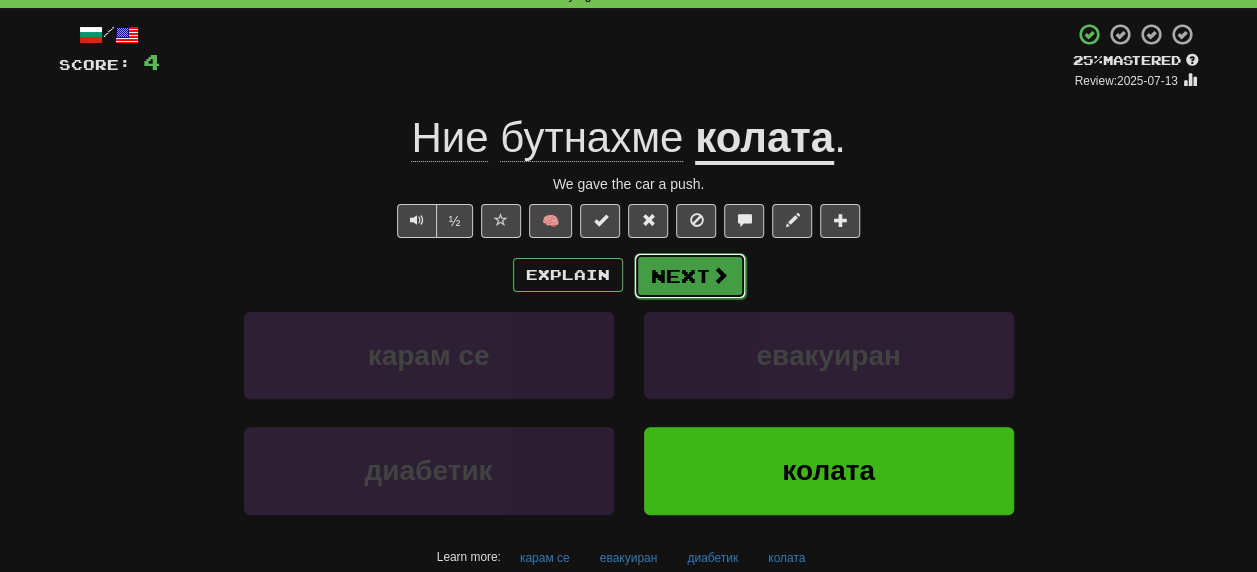 click on "Next" at bounding box center [690, 276] 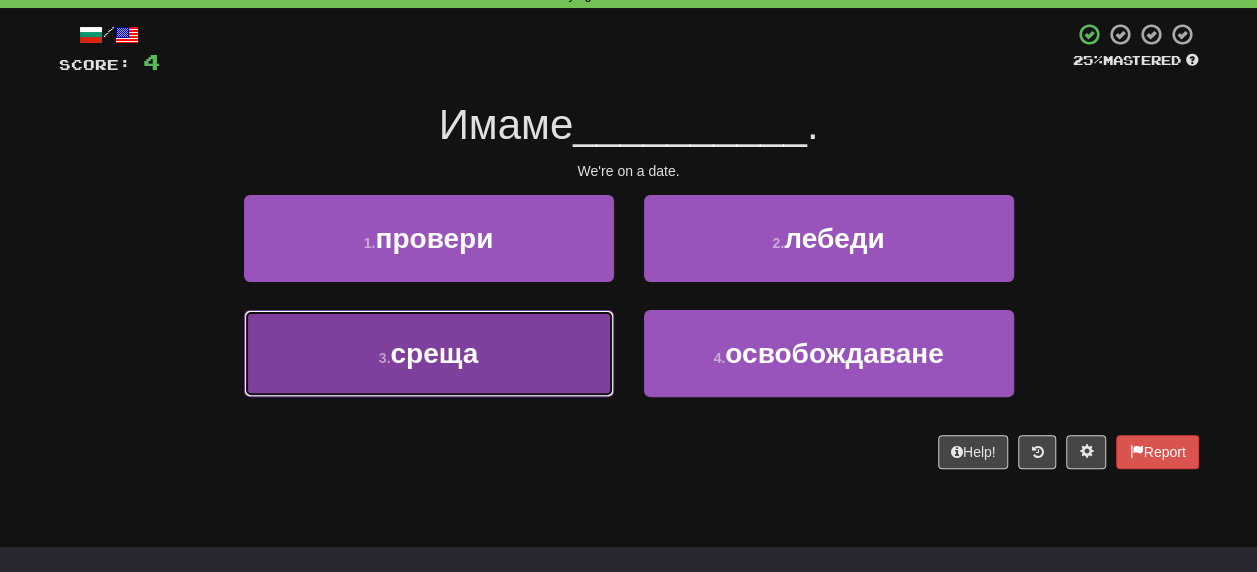 click on "среща" at bounding box center [434, 353] 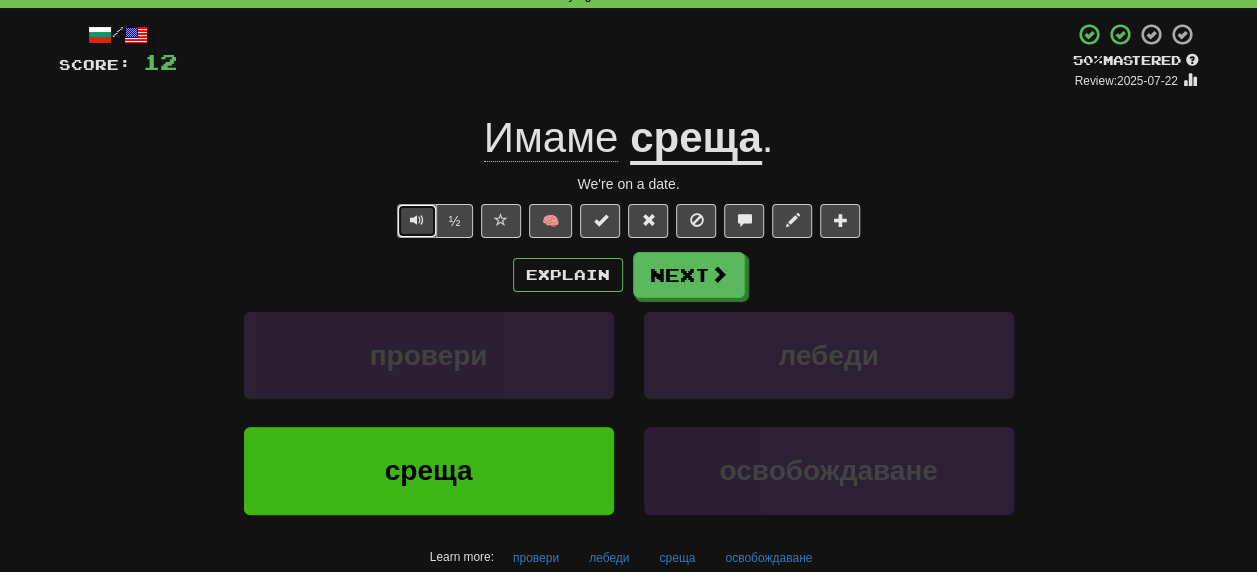 click at bounding box center [417, 220] 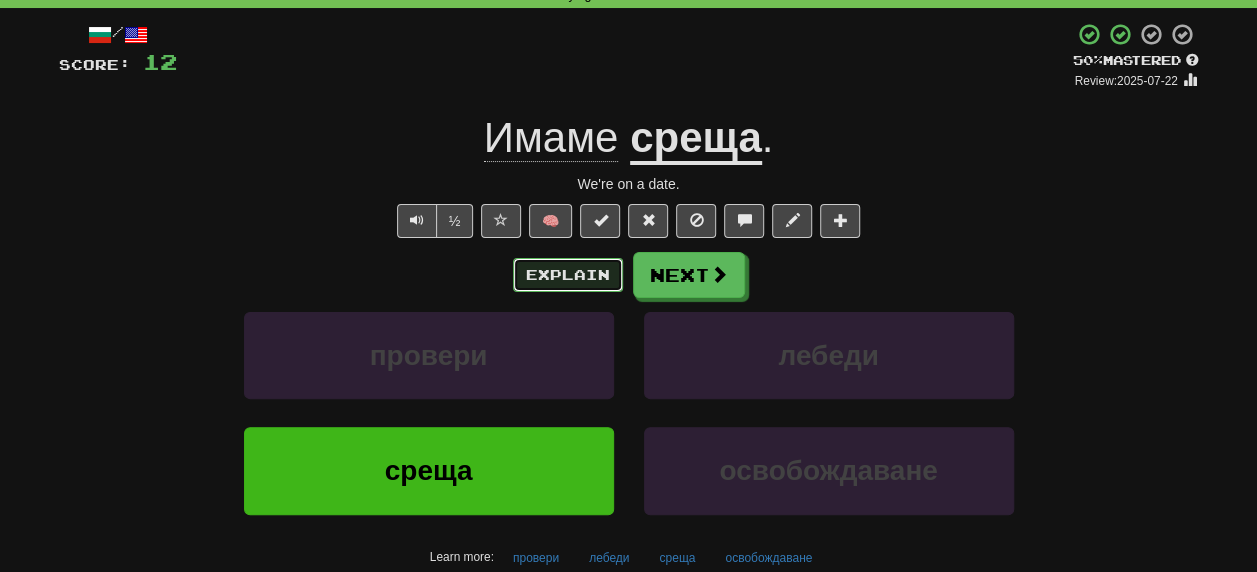 click on "Explain" at bounding box center [568, 275] 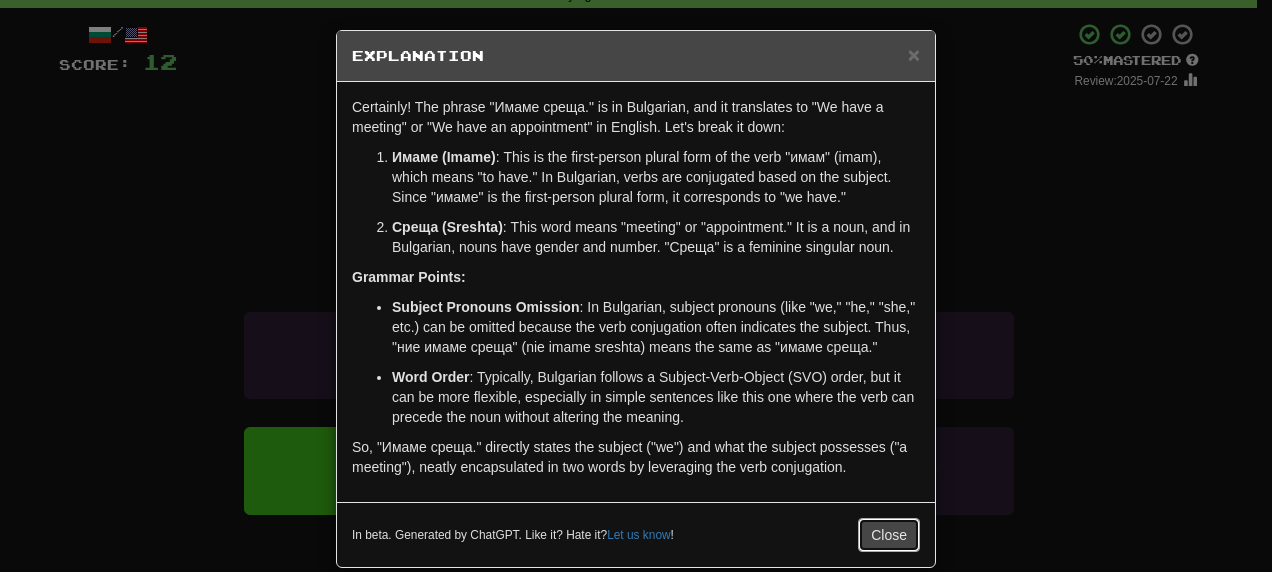 click on "Close" at bounding box center (889, 535) 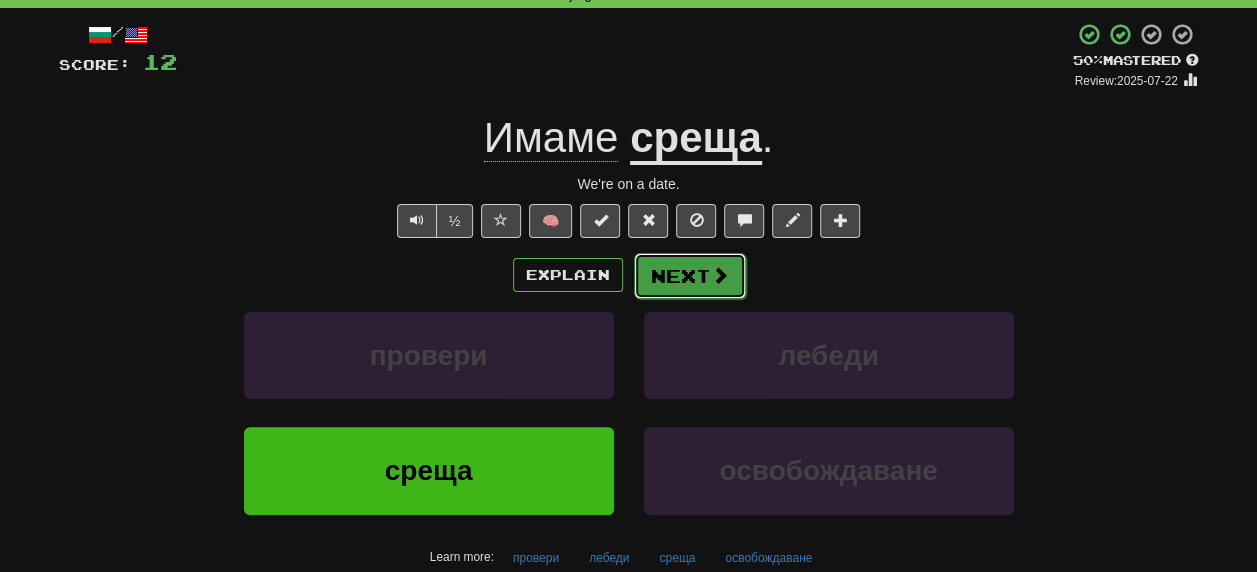 click on "Next" at bounding box center [690, 276] 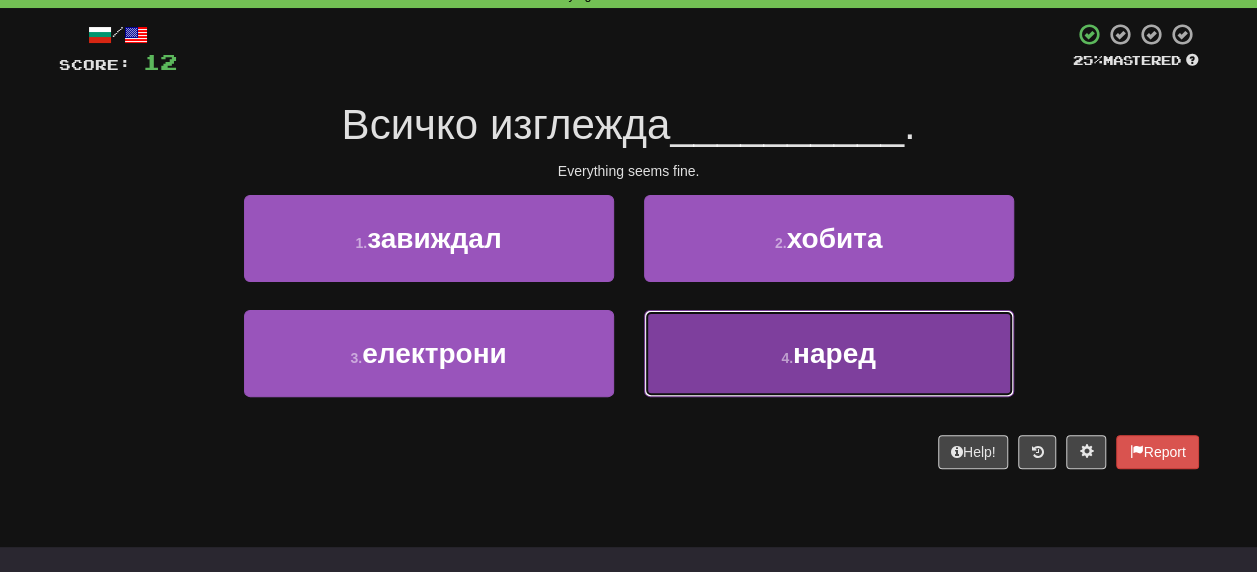 click on "наред" at bounding box center (834, 353) 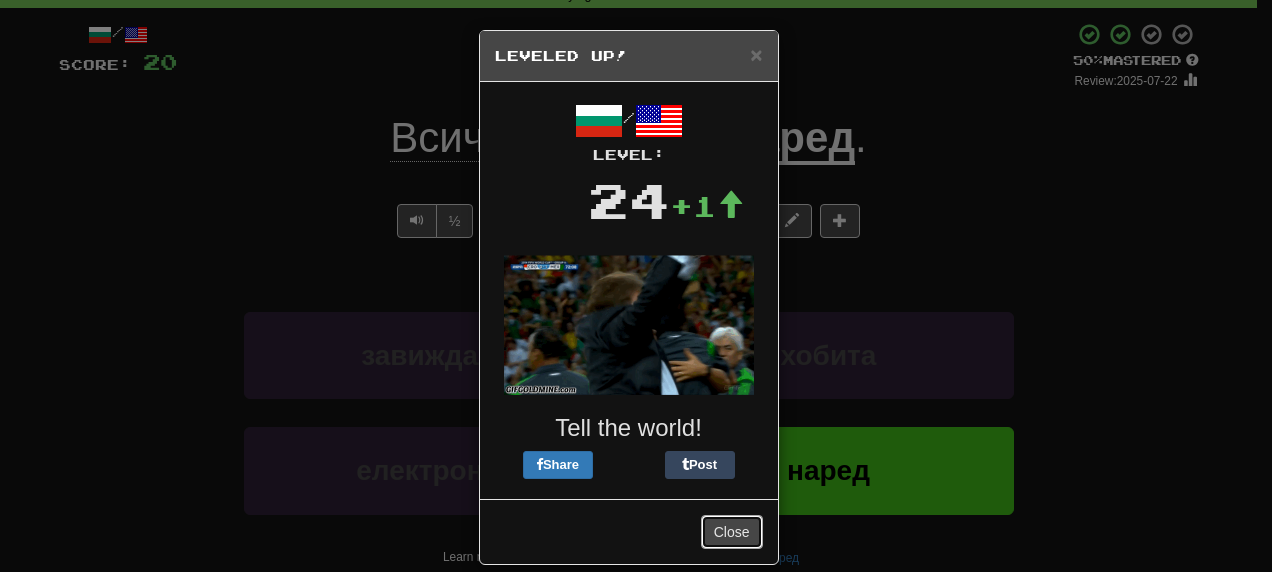 click on "Close" at bounding box center (732, 532) 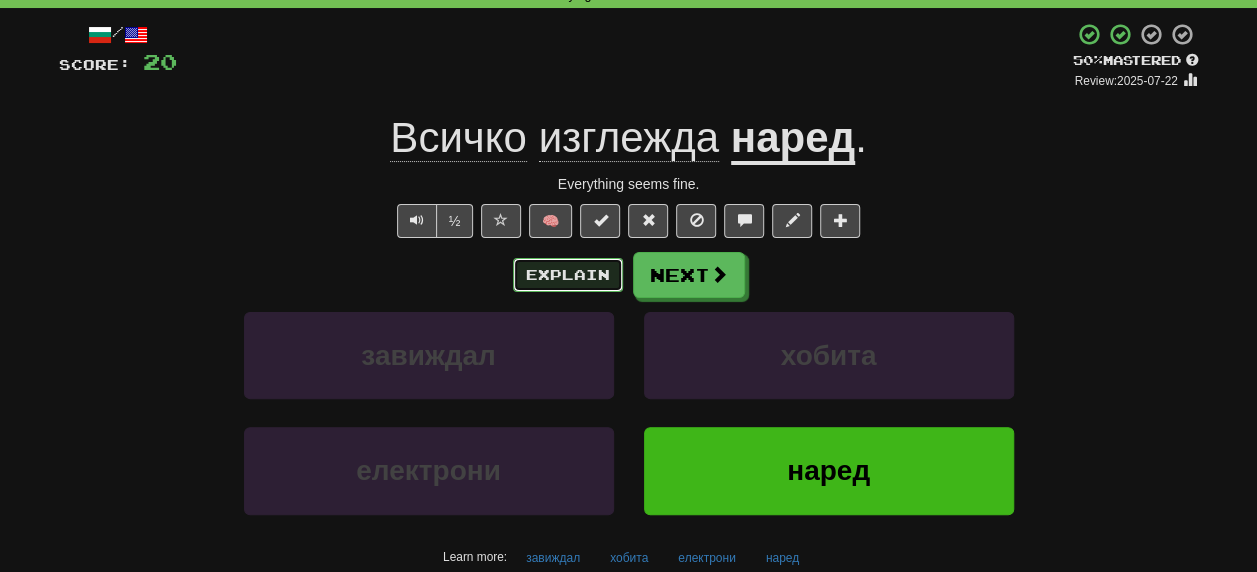 click on "Explain" at bounding box center (568, 275) 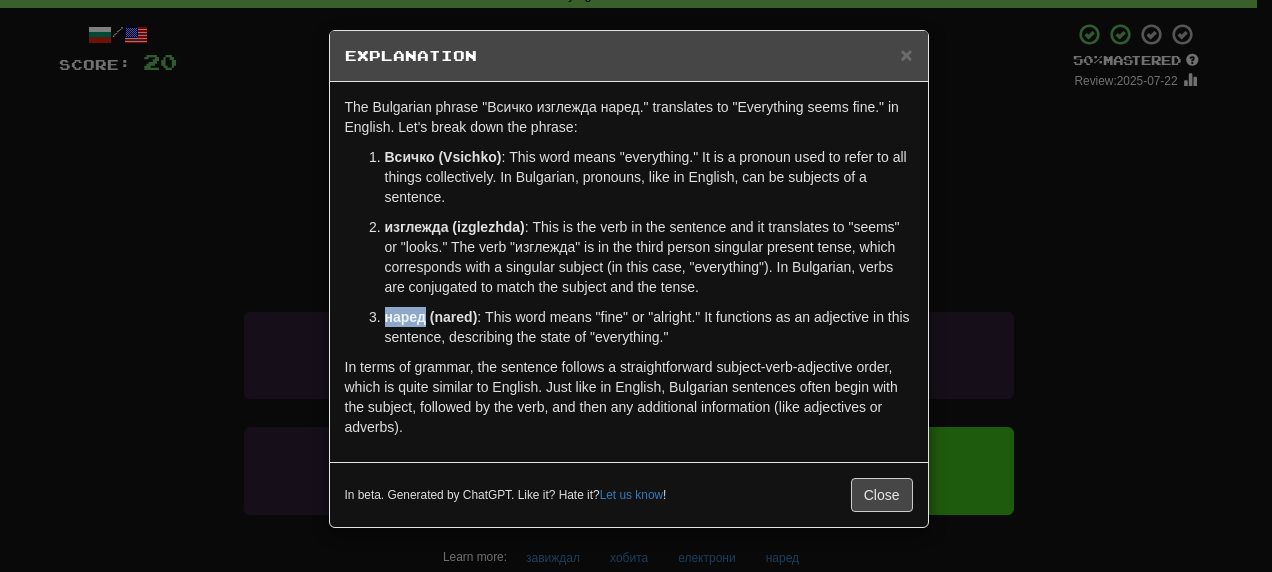 drag, startPoint x: 384, startPoint y: 318, endPoint x: 426, endPoint y: 322, distance: 42.190044 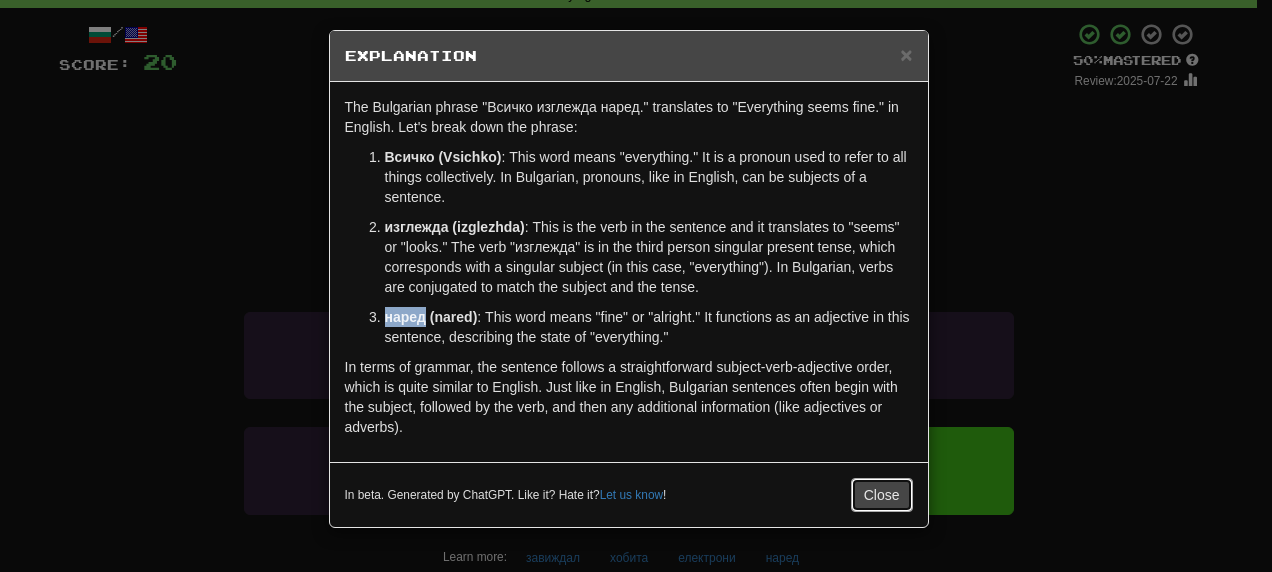 click on "Close" at bounding box center (882, 495) 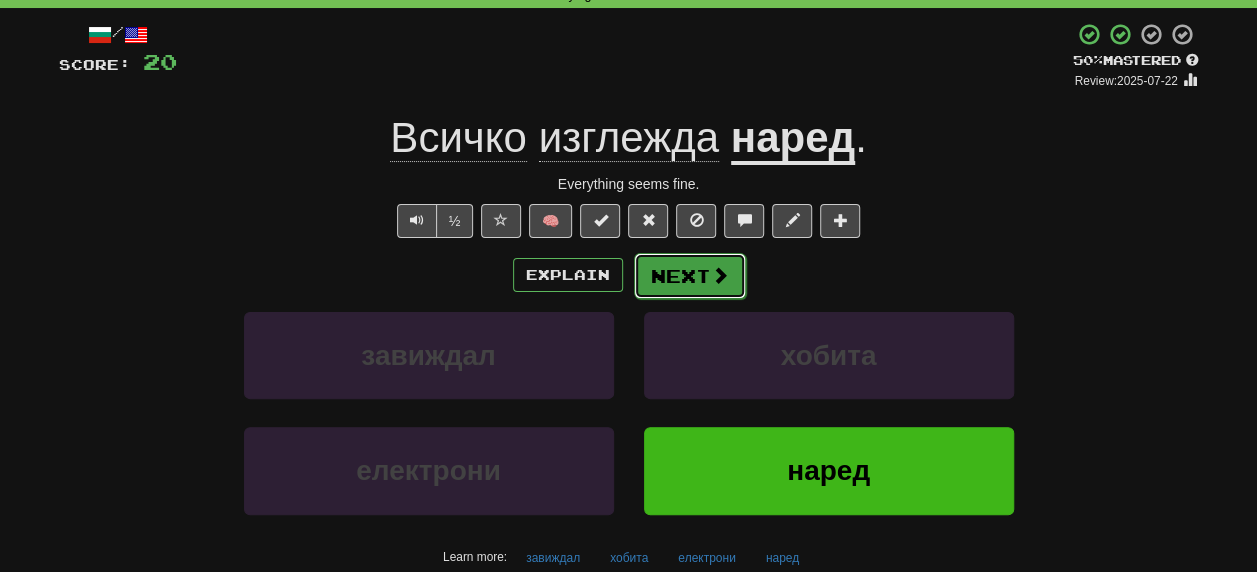 click on "Next" at bounding box center [690, 276] 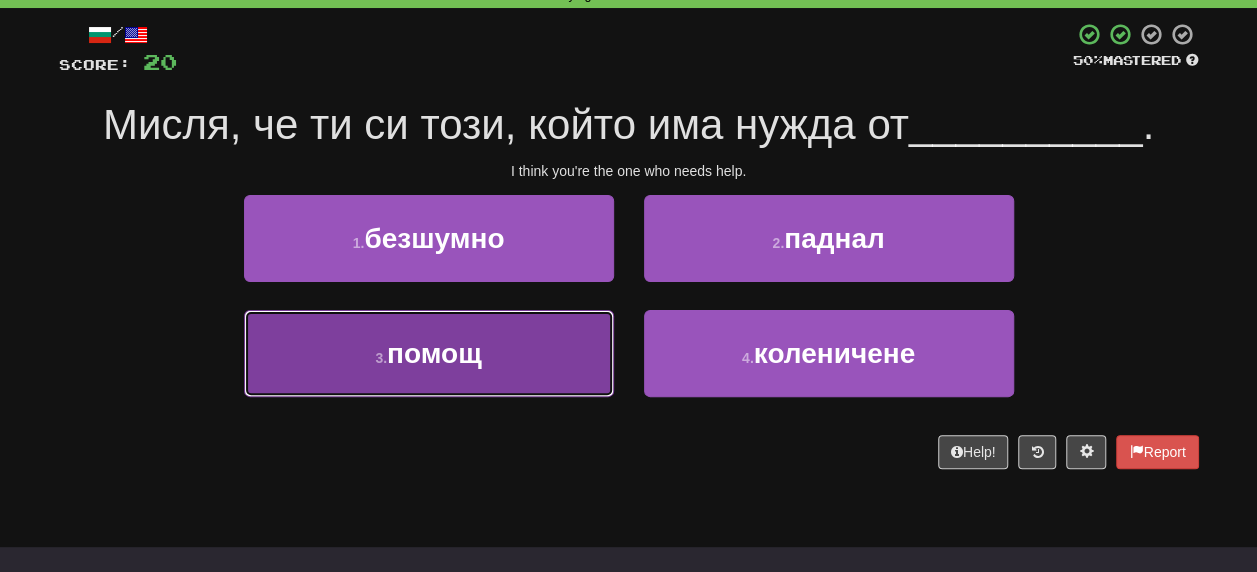 click on "помощ" at bounding box center (434, 353) 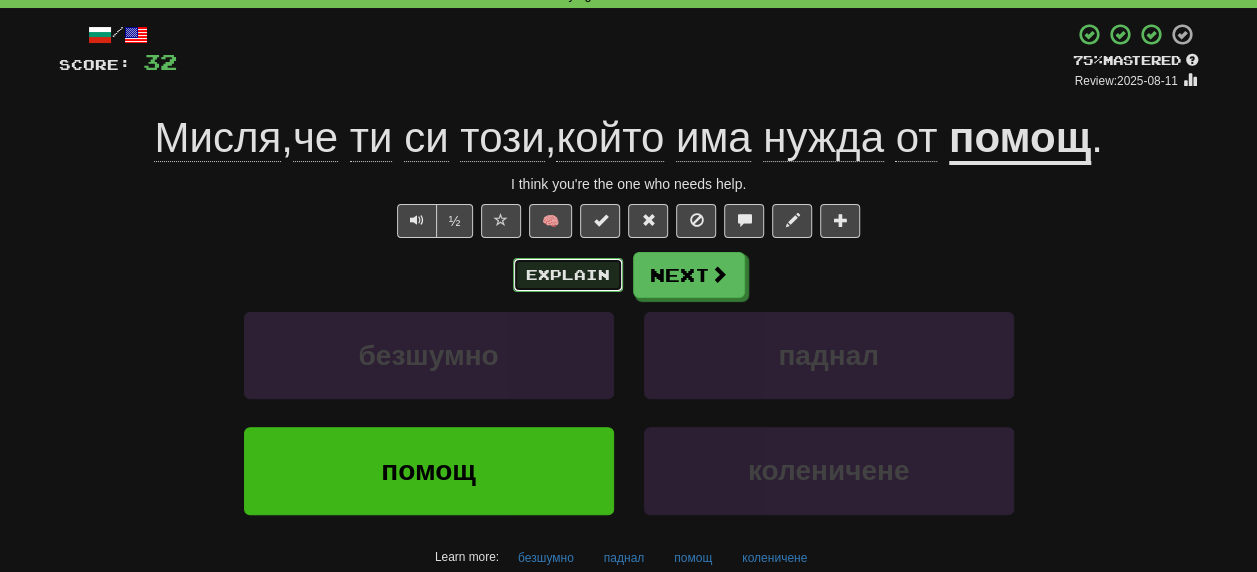 click on "Explain" at bounding box center [568, 275] 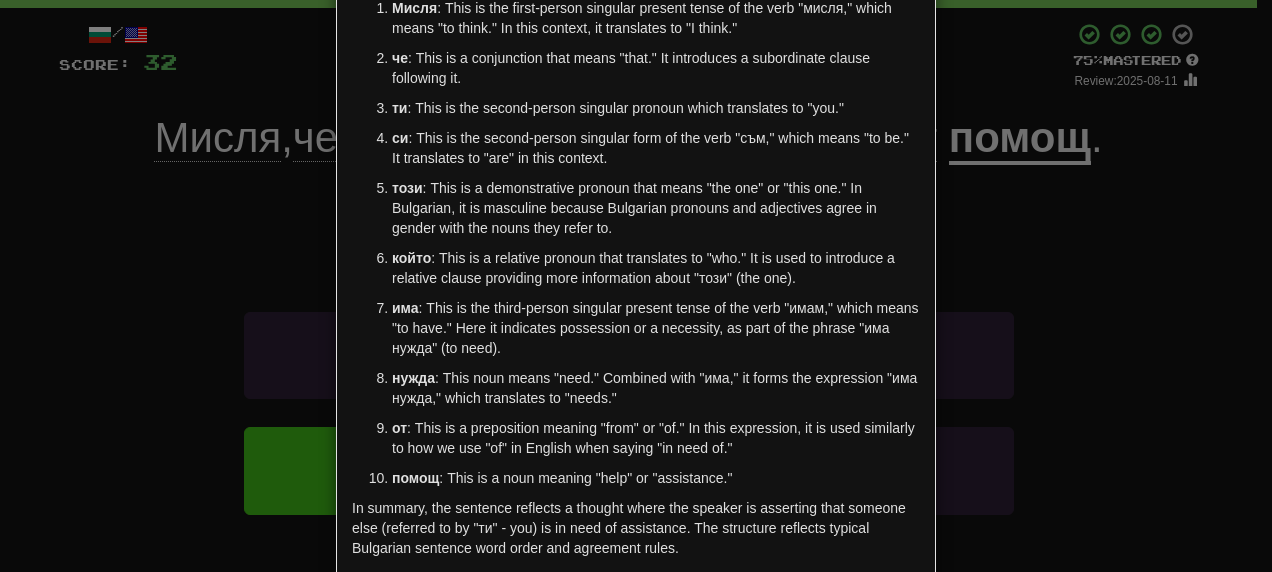 scroll, scrollTop: 200, scrollLeft: 0, axis: vertical 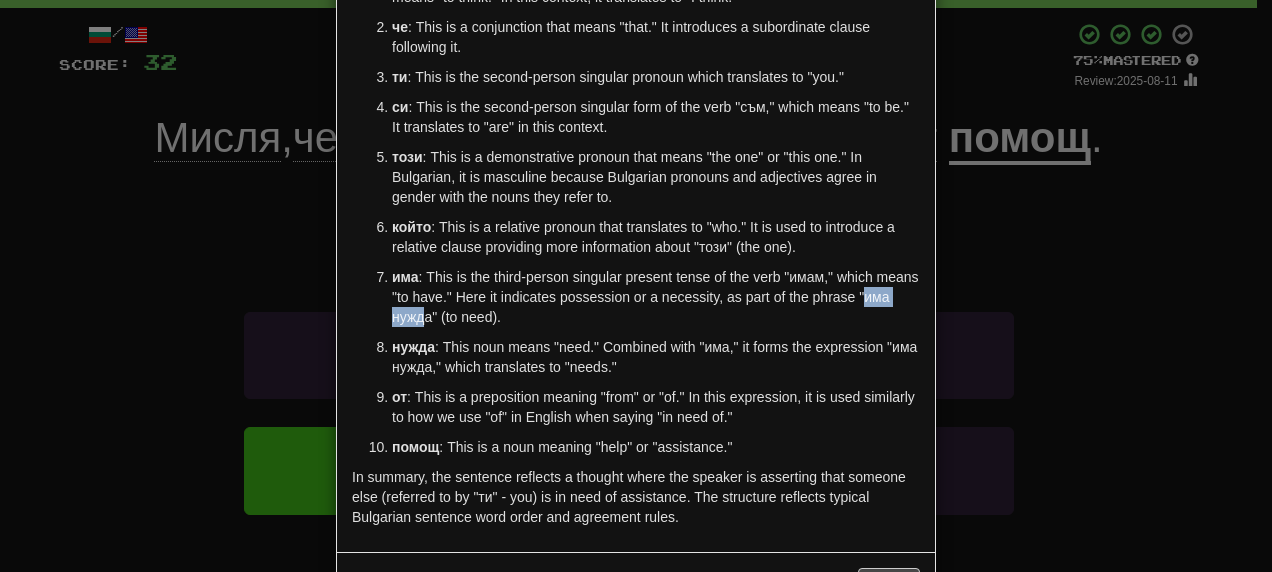 drag, startPoint x: 858, startPoint y: 298, endPoint x: 419, endPoint y: 310, distance: 439.16397 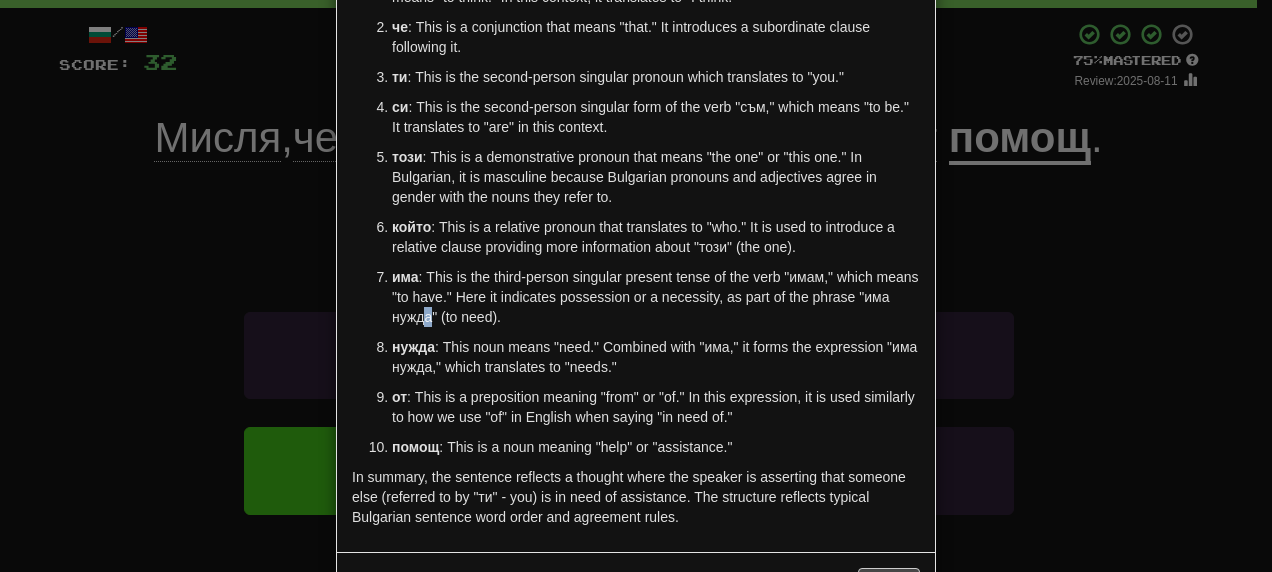 drag, startPoint x: 425, startPoint y: 320, endPoint x: 414, endPoint y: 318, distance: 11.18034 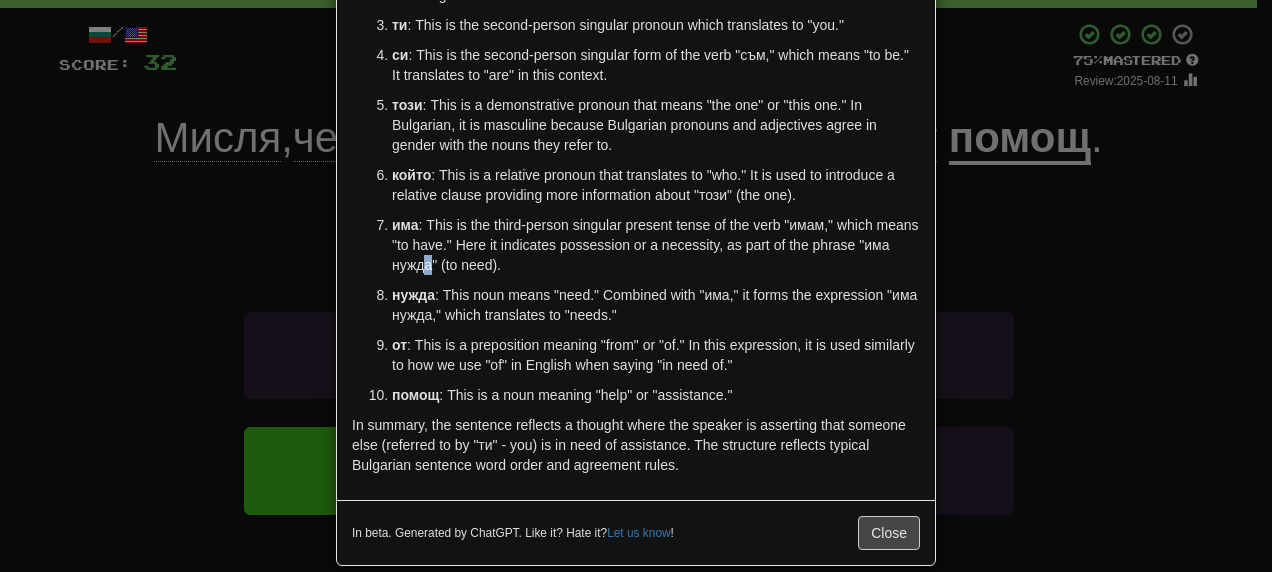 scroll, scrollTop: 274, scrollLeft: 0, axis: vertical 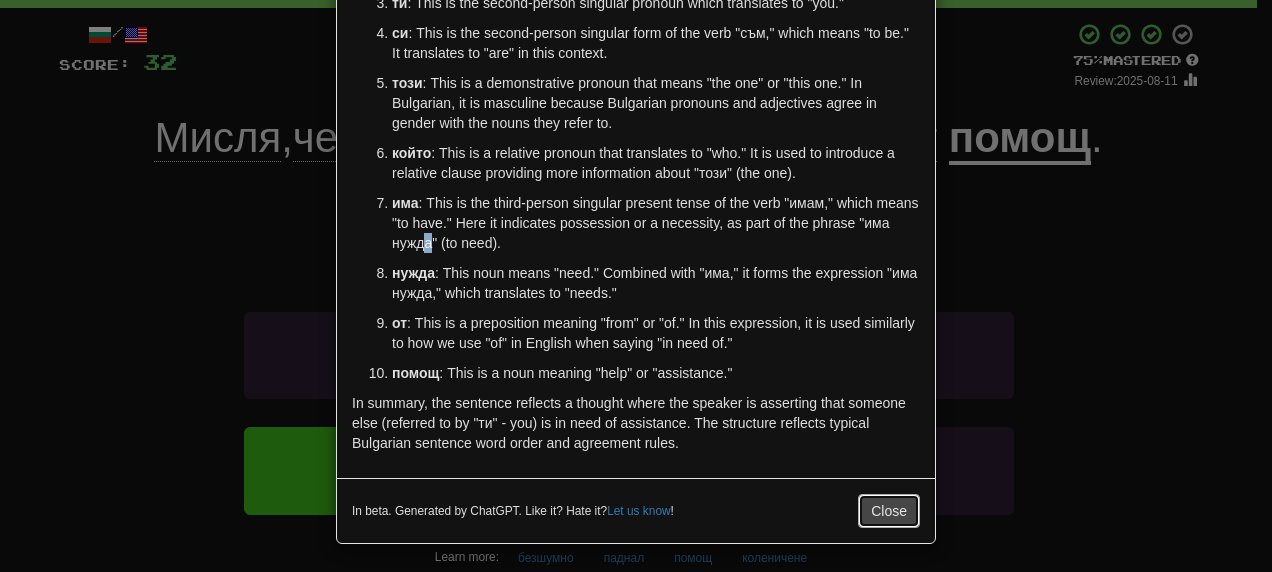 click on "Close" at bounding box center [889, 511] 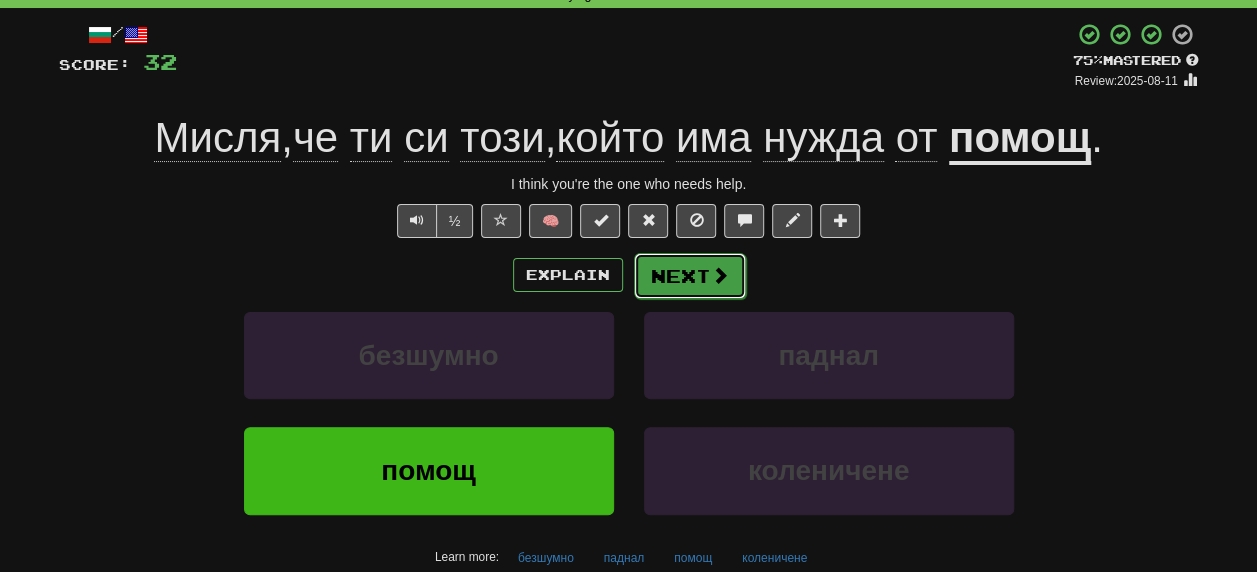 click on "Next" at bounding box center (690, 276) 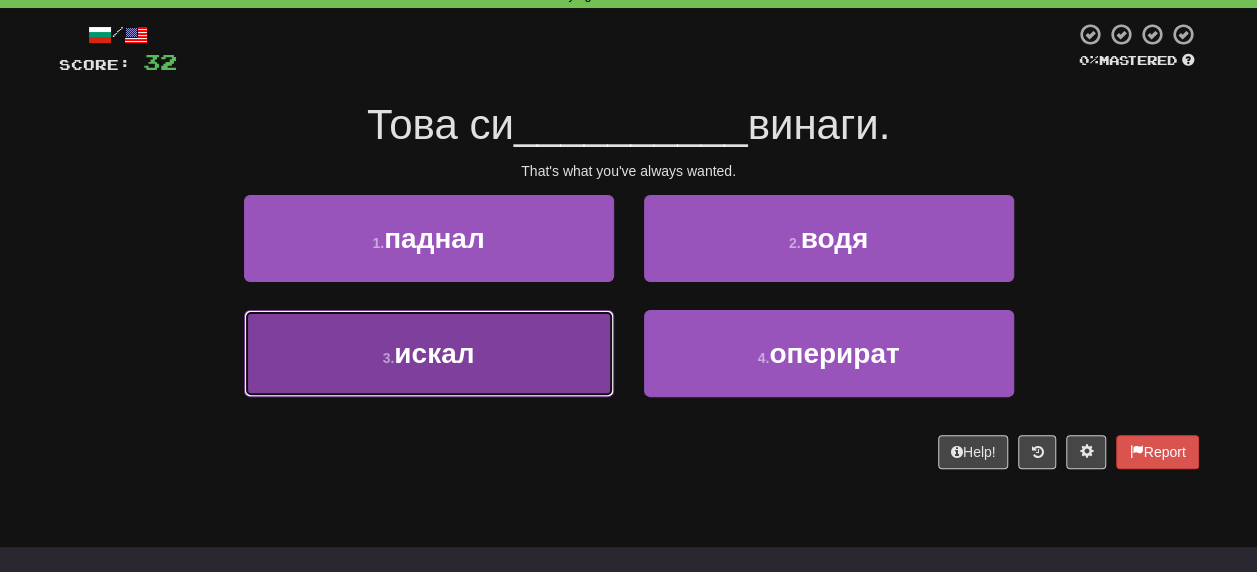 click on "искал" at bounding box center [434, 353] 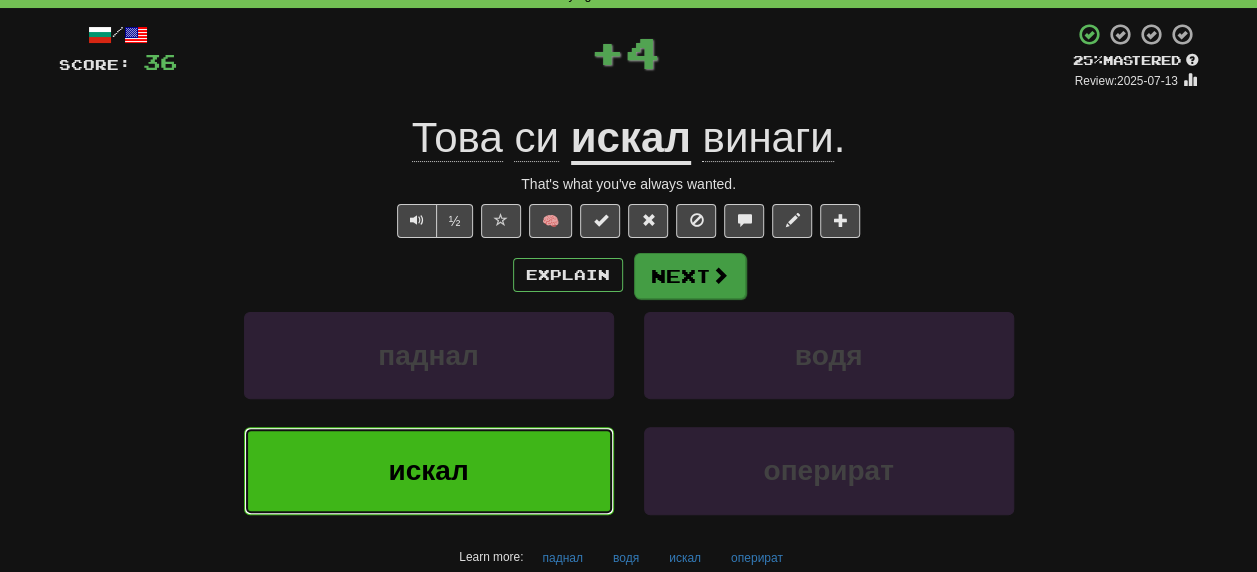 type 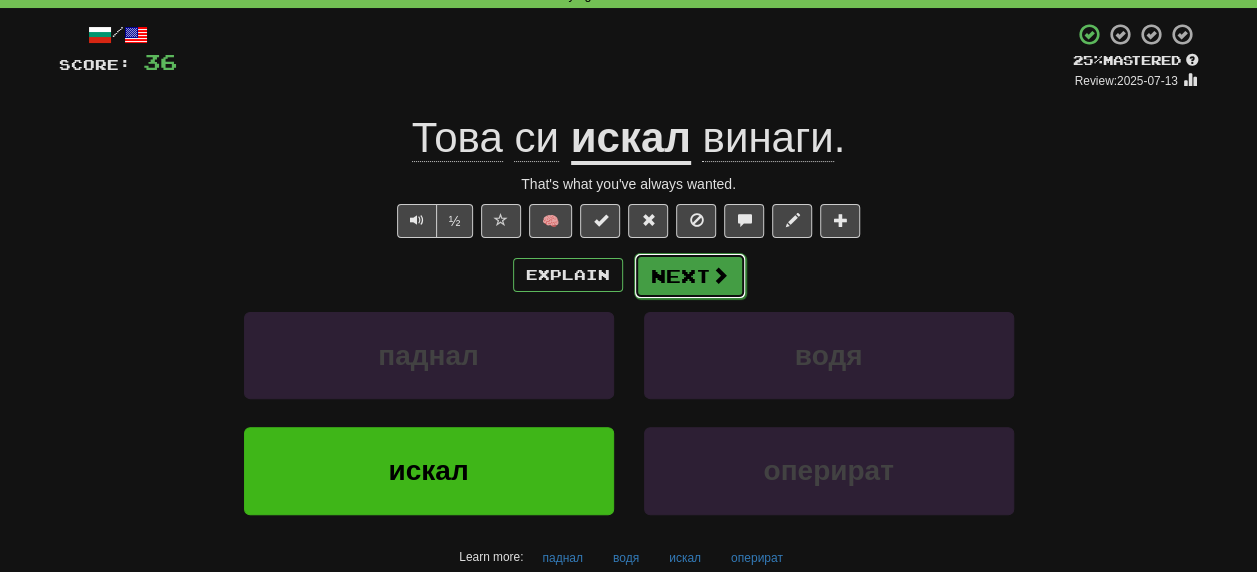 click at bounding box center (720, 275) 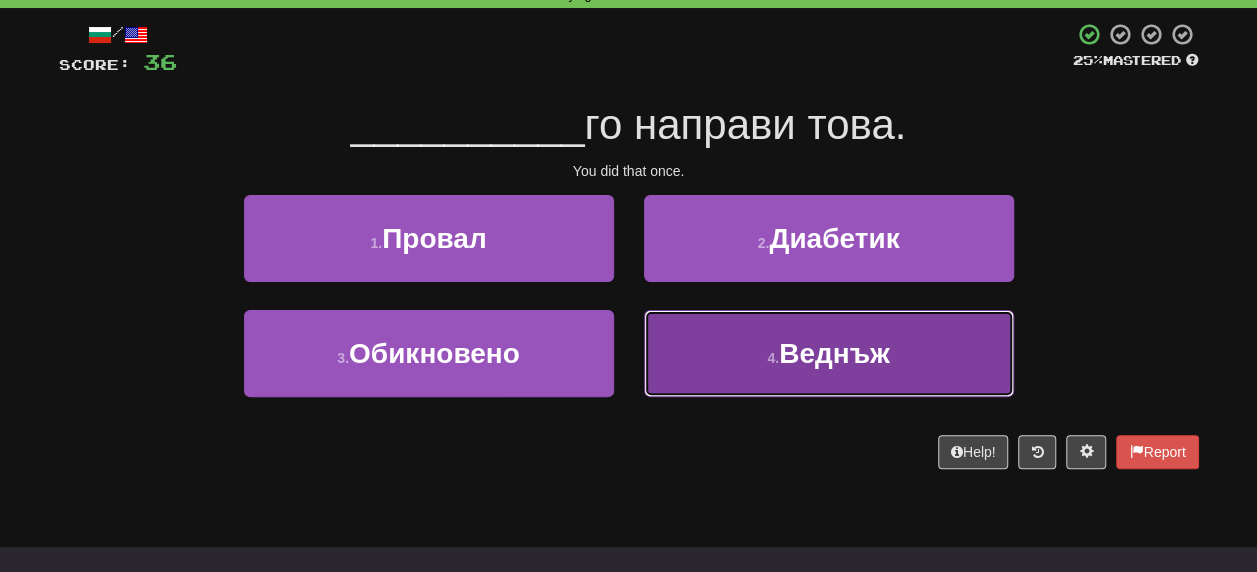click on "Веднъж" at bounding box center [834, 353] 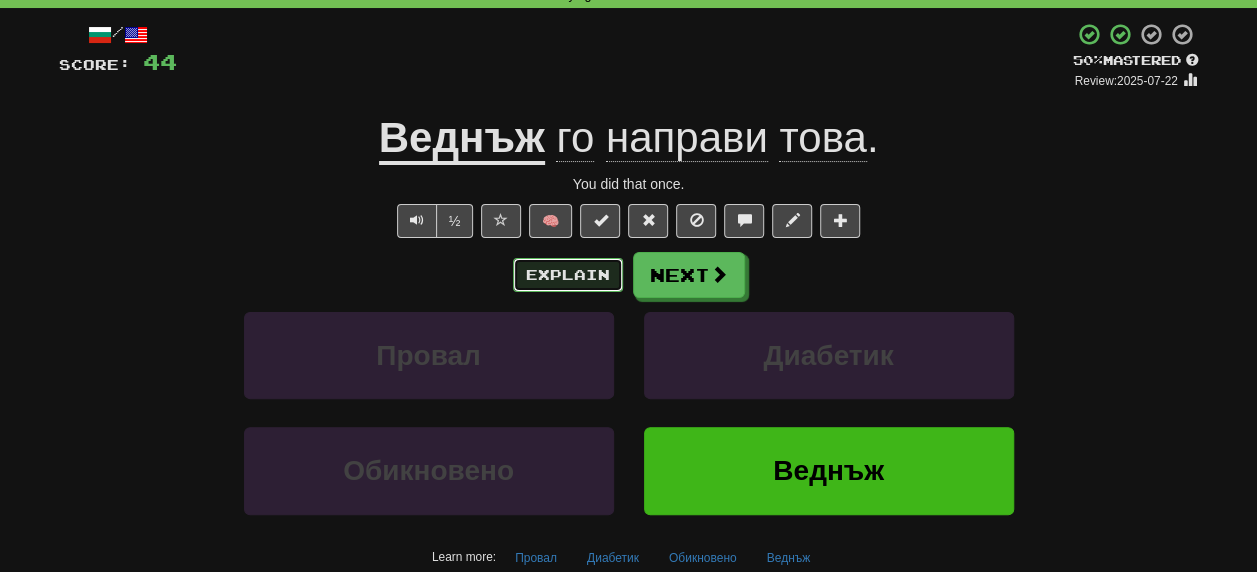 click on "Explain" at bounding box center [568, 275] 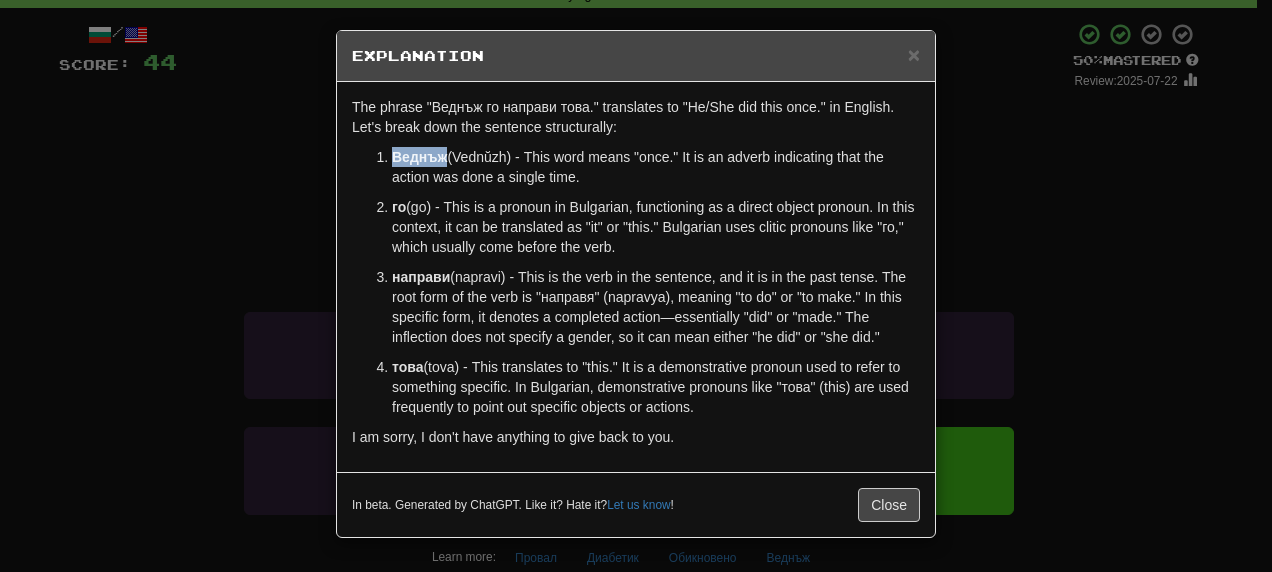 drag, startPoint x: 384, startPoint y: 159, endPoint x: 440, endPoint y: 154, distance: 56.22277 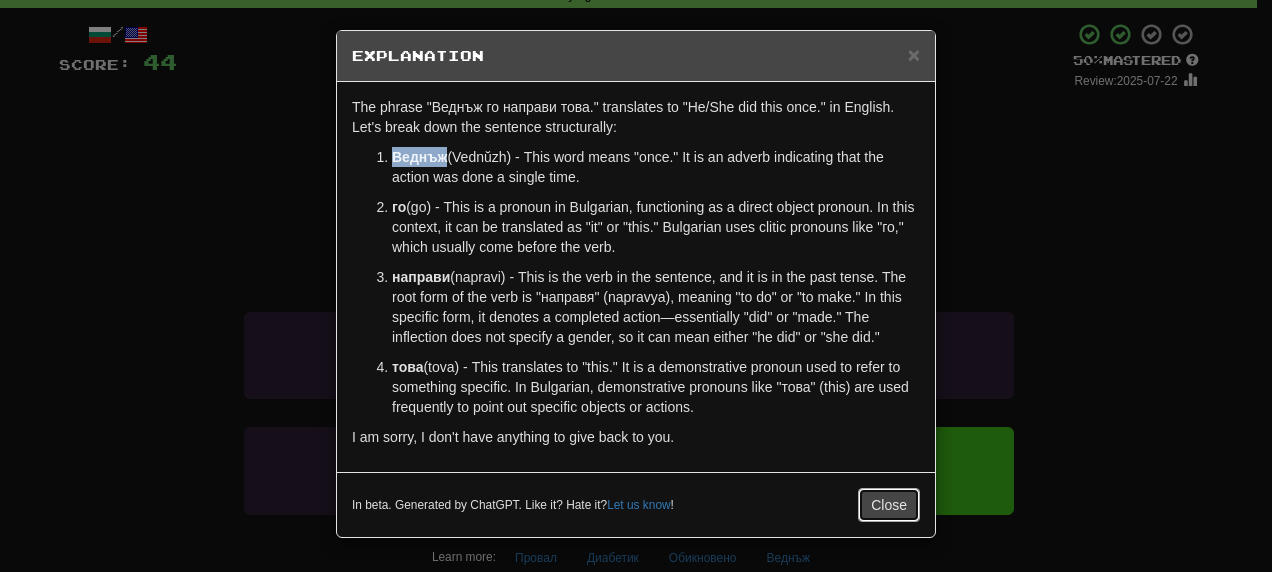 click on "Close" at bounding box center [889, 505] 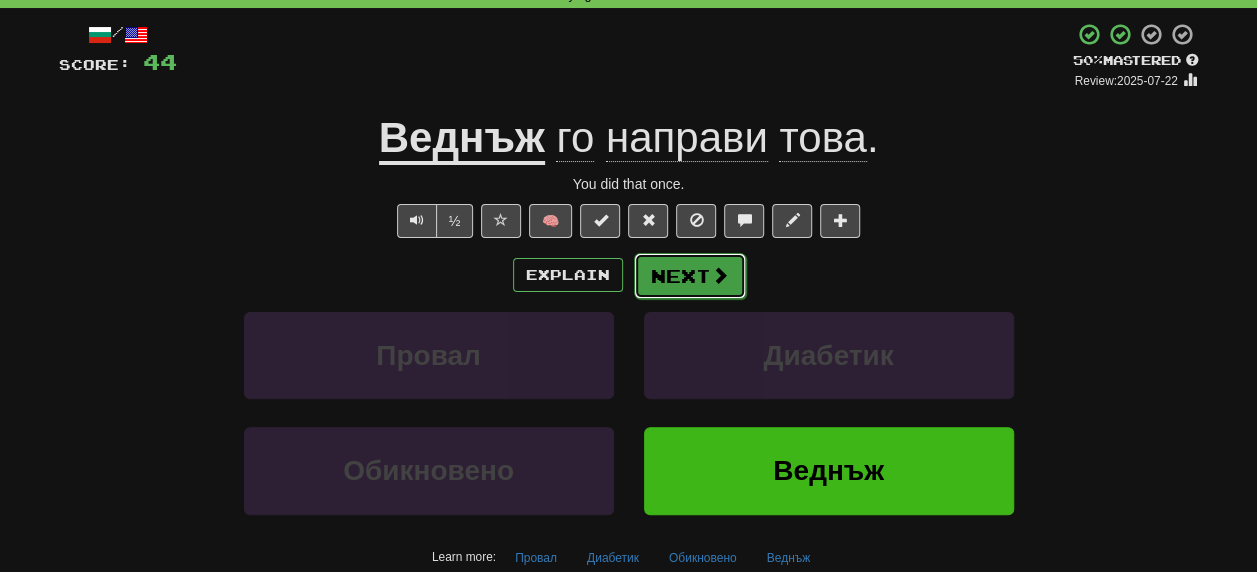 click on "Next" at bounding box center (690, 276) 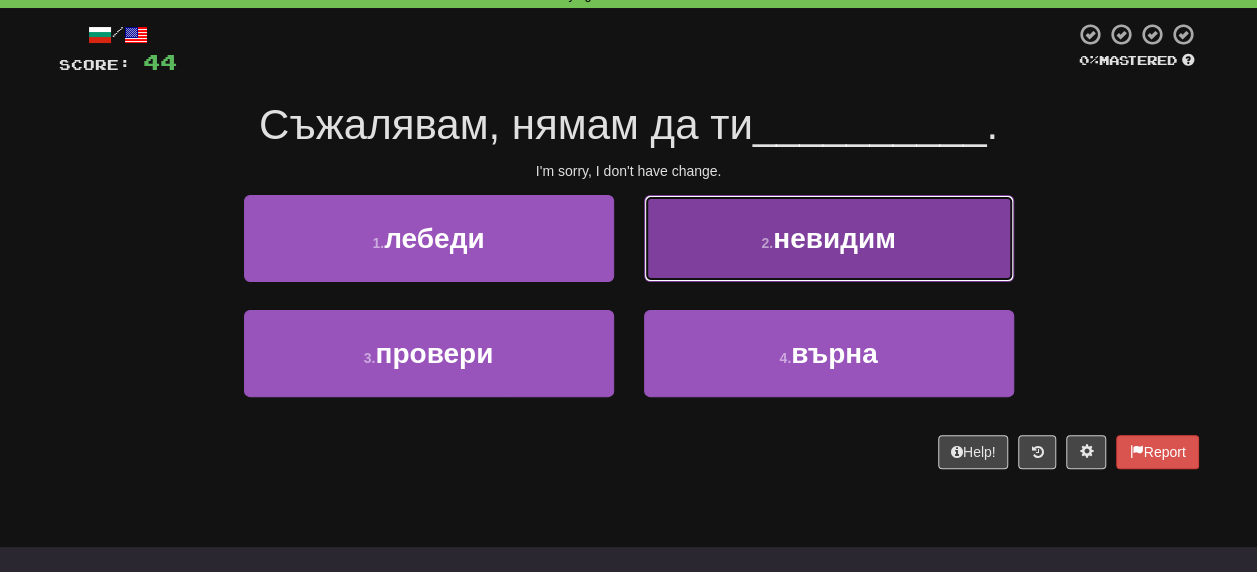 click on "невидим" at bounding box center (834, 238) 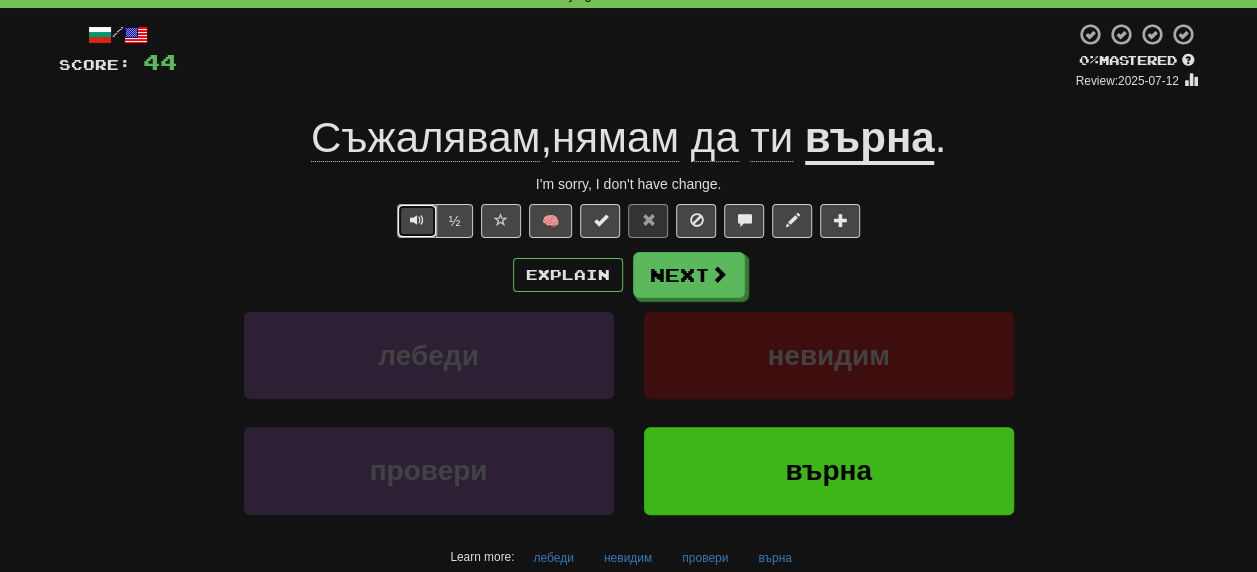 click at bounding box center [417, 220] 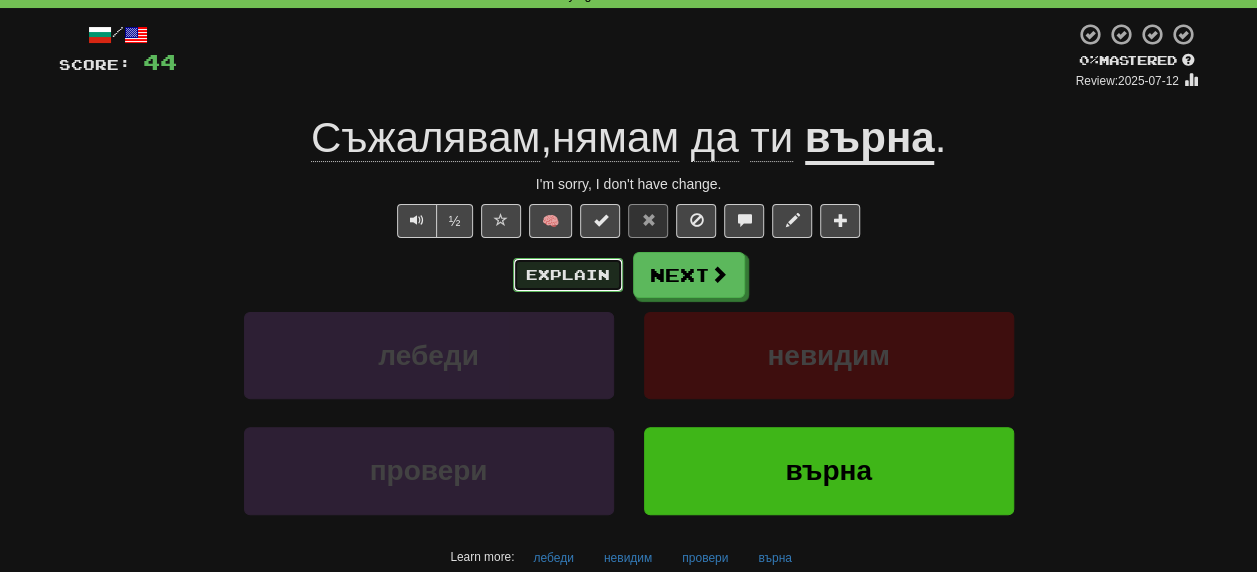 click on "Explain" at bounding box center (568, 275) 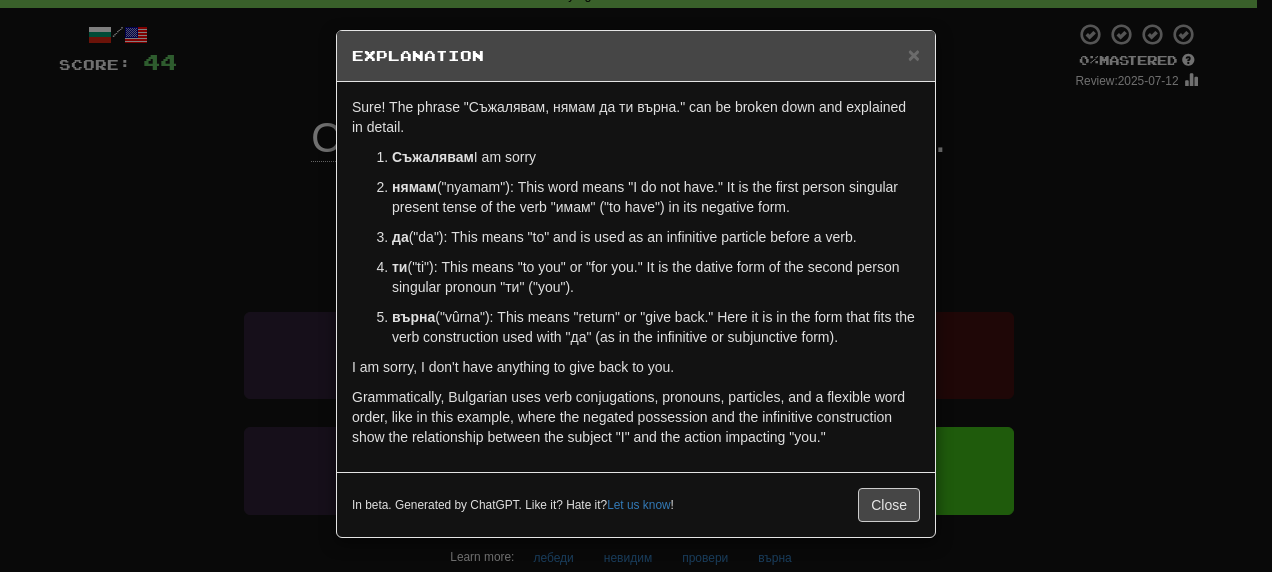 scroll, scrollTop: 74, scrollLeft: 0, axis: vertical 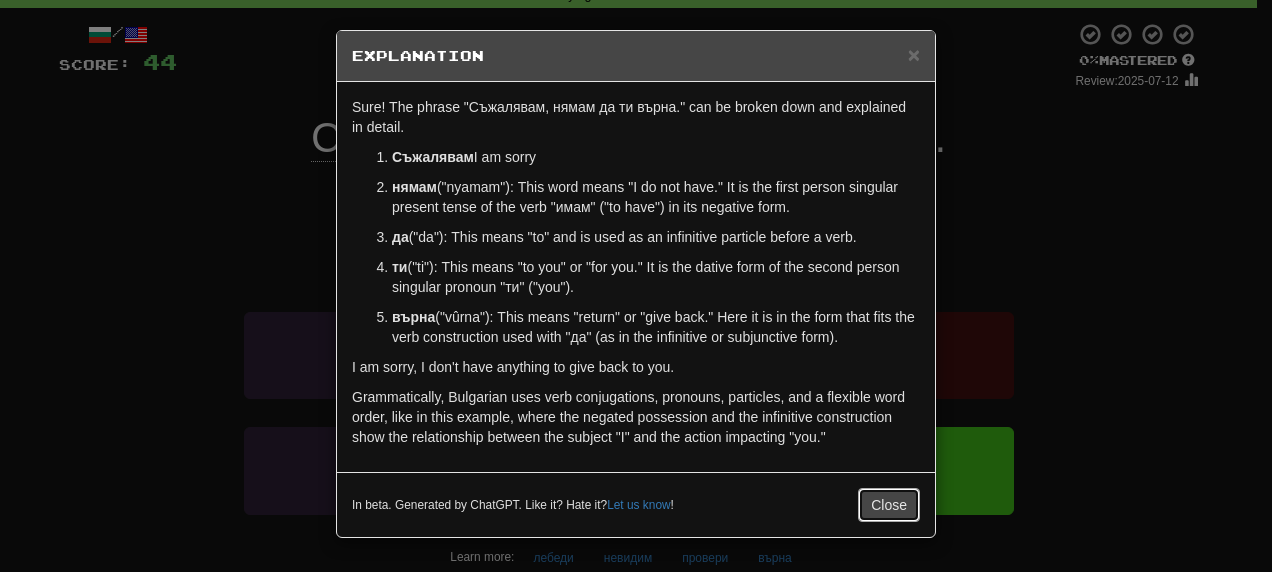 click on "Close" at bounding box center (889, 505) 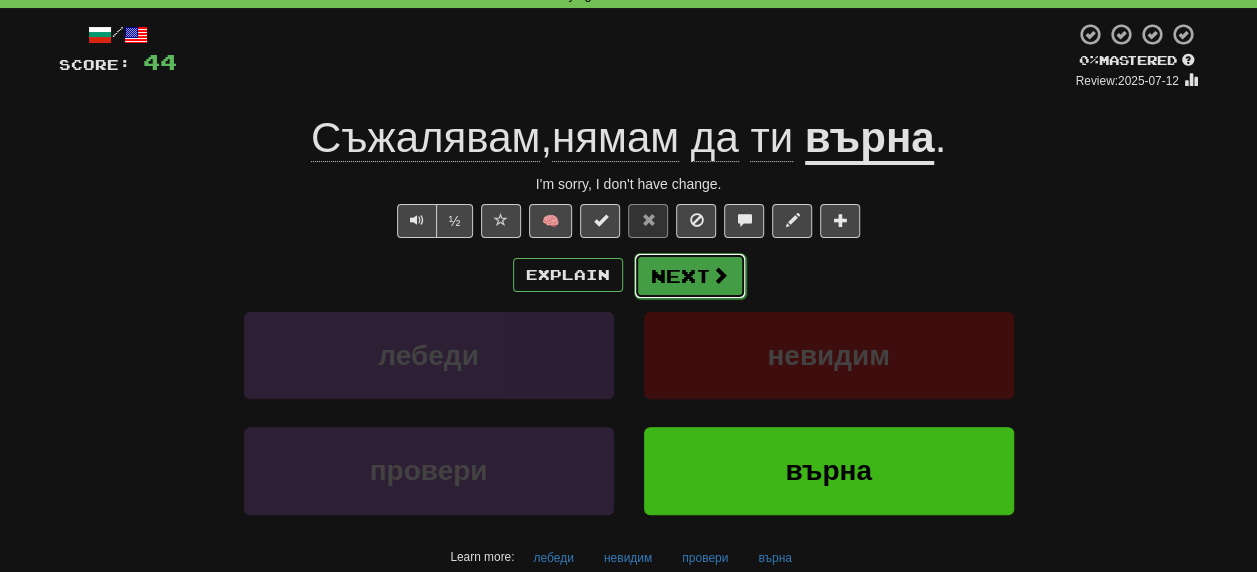 click on "Next" at bounding box center (690, 276) 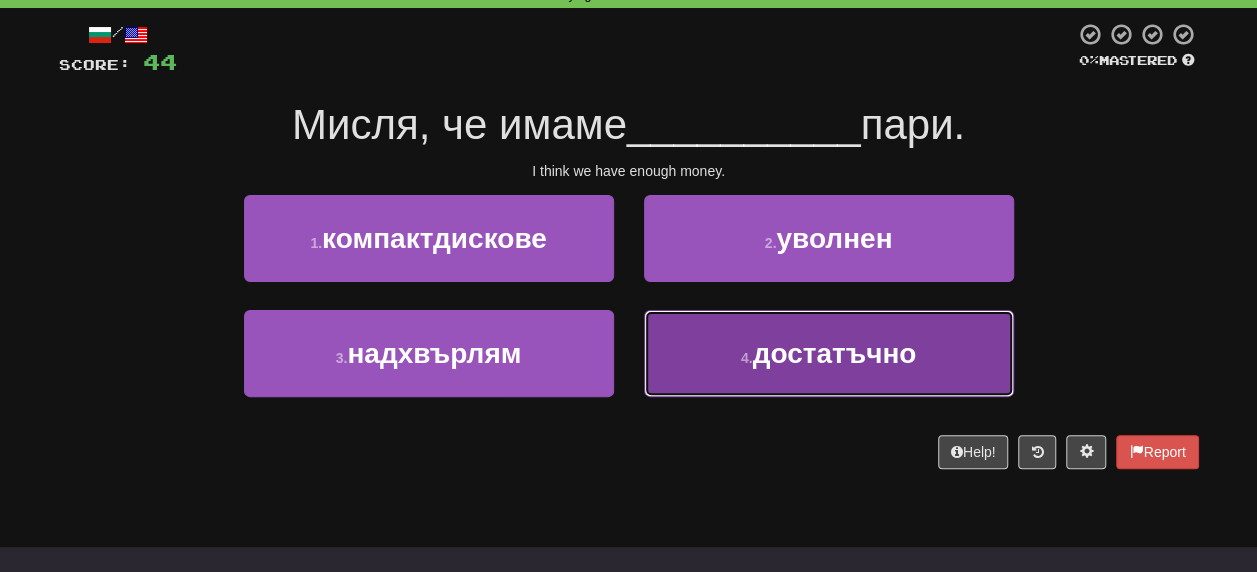 click on "достатъчно" at bounding box center [834, 353] 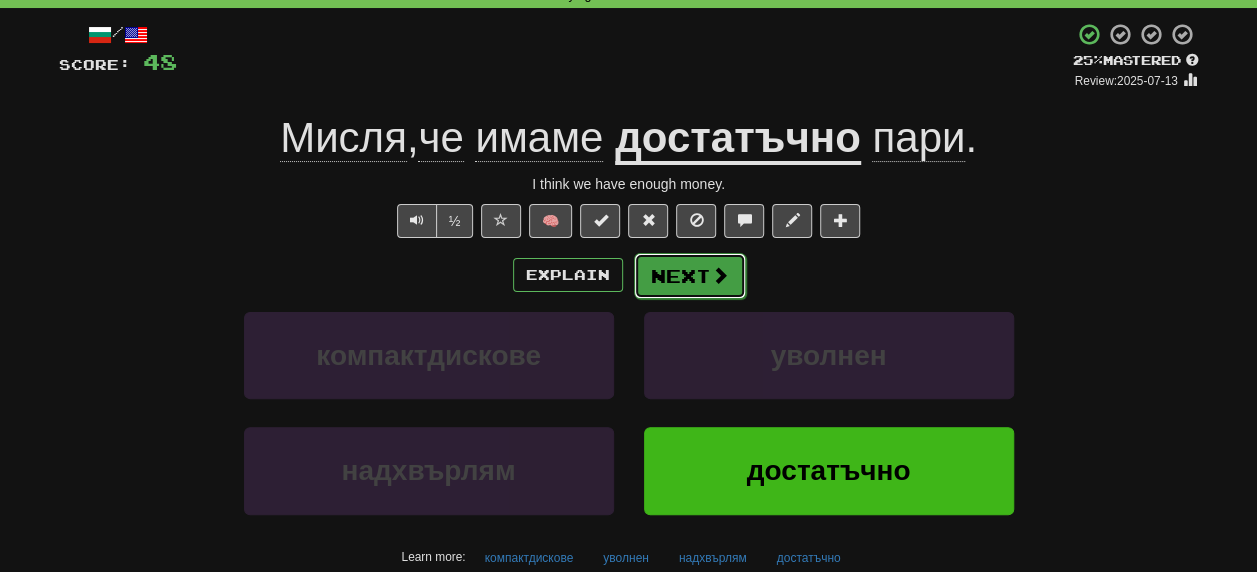 click on "Next" at bounding box center [690, 276] 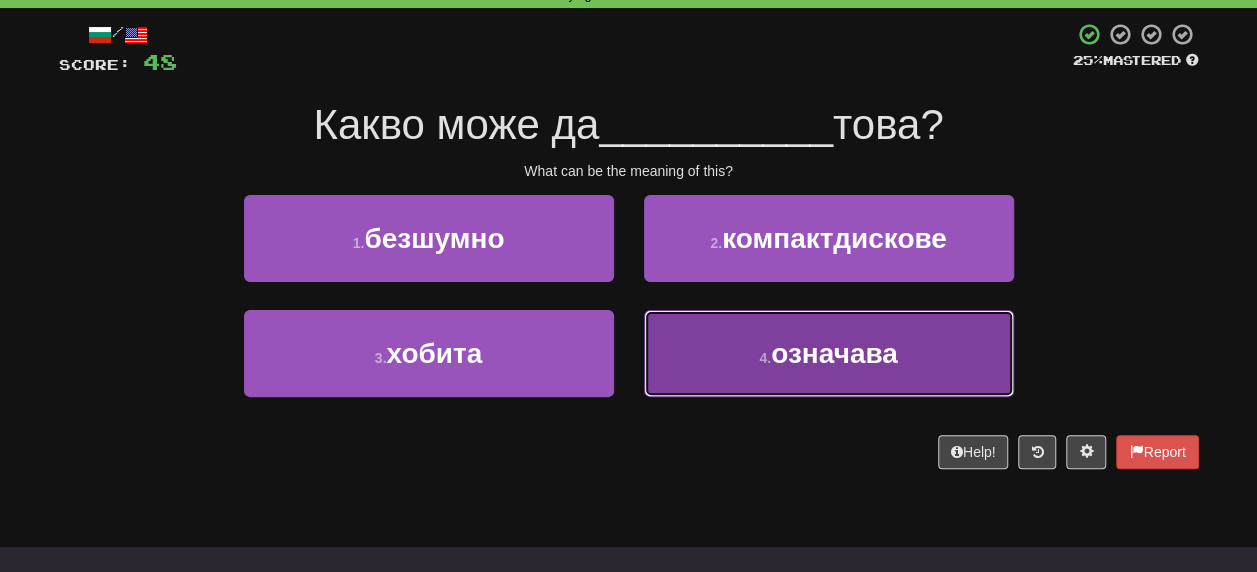 click on "означава" at bounding box center [834, 353] 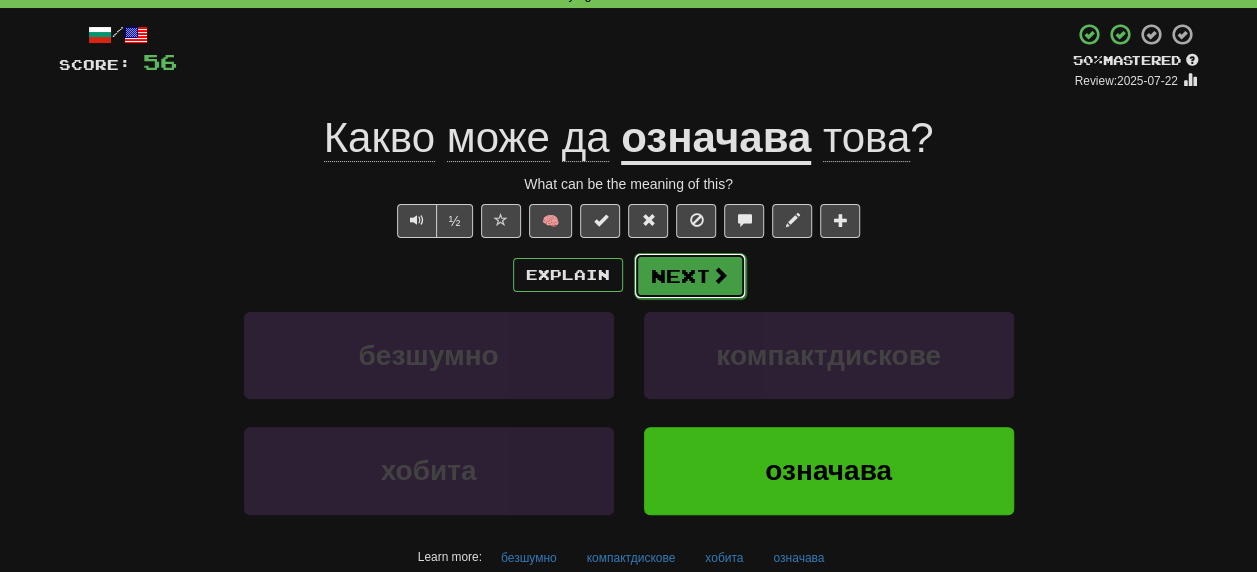 click on "Next" at bounding box center [690, 276] 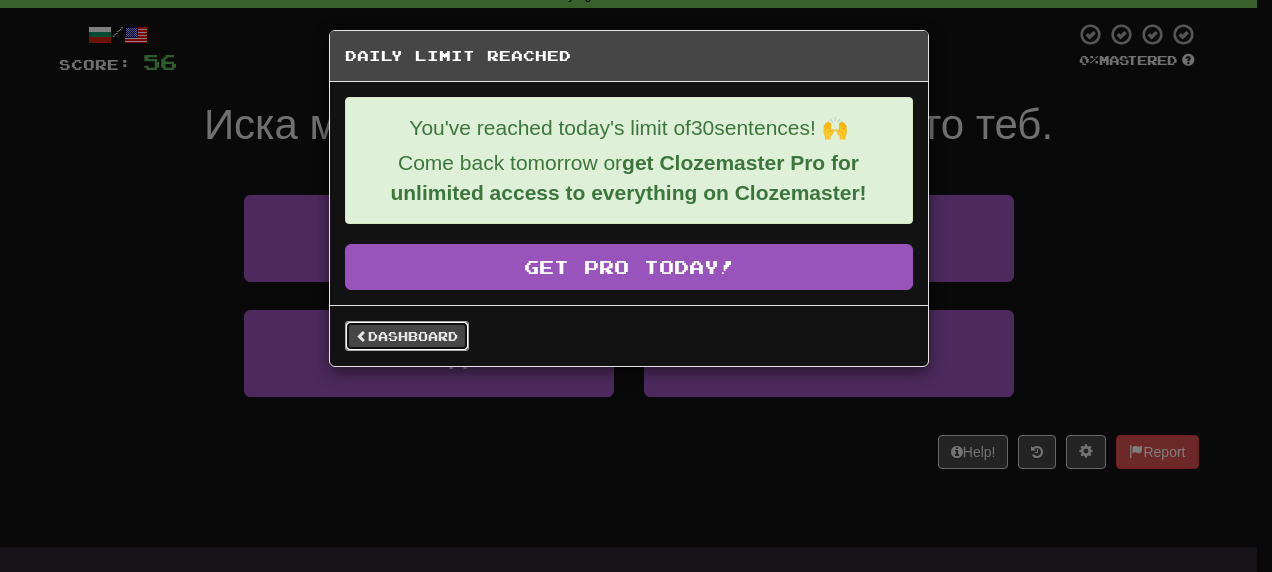 click on "Dashboard" at bounding box center (407, 336) 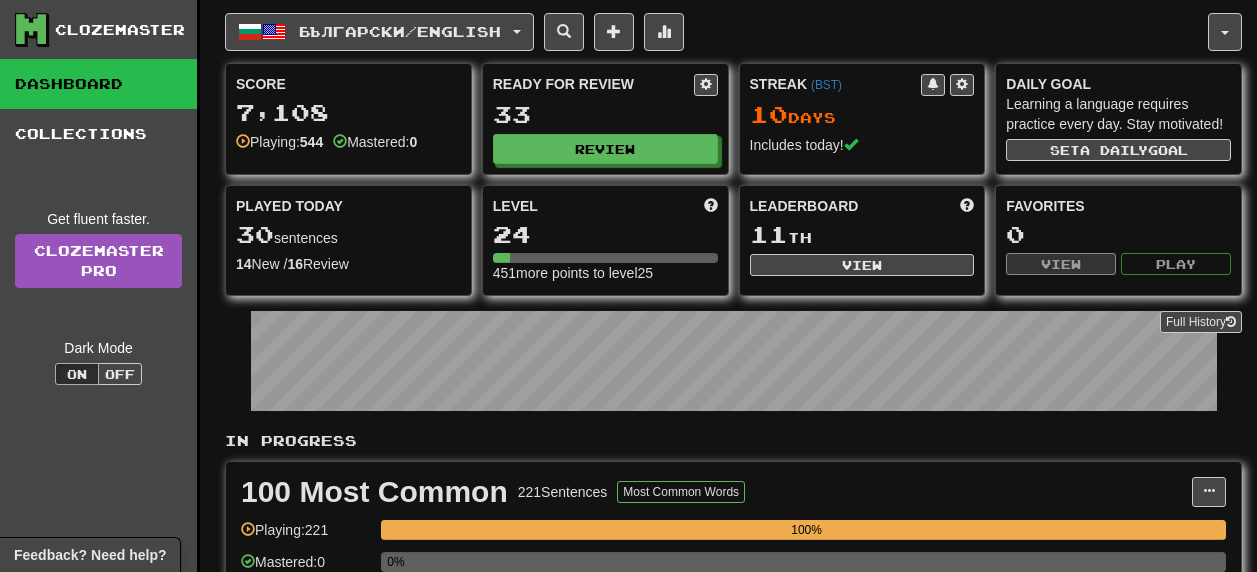 scroll, scrollTop: 0, scrollLeft: 0, axis: both 